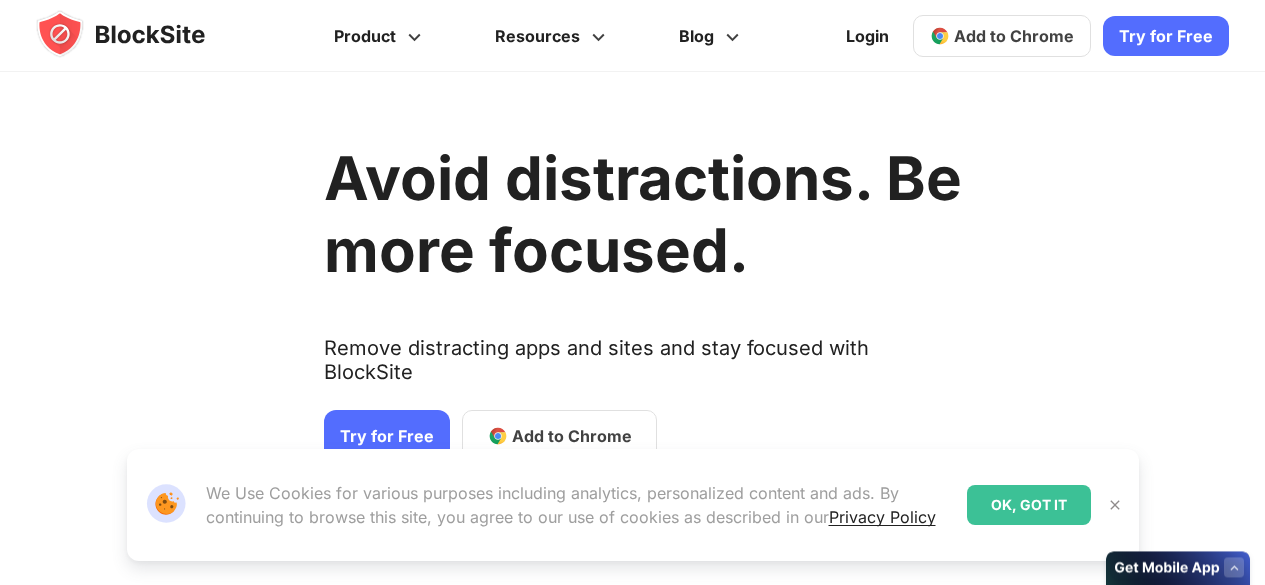 scroll, scrollTop: 0, scrollLeft: 0, axis: both 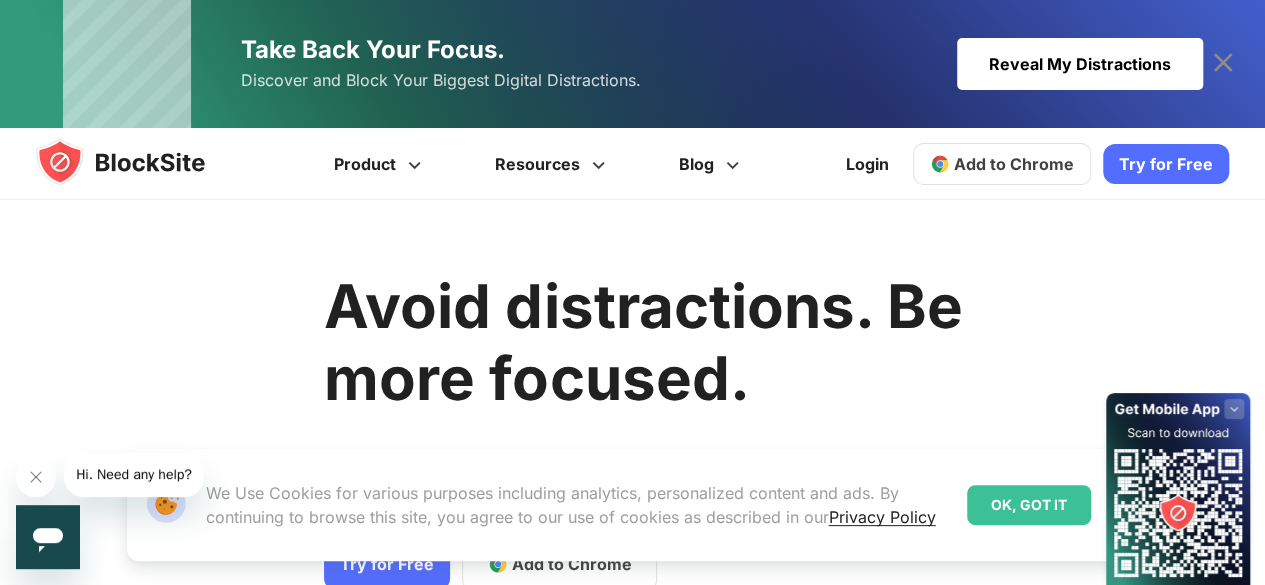 click on "Try for Free" at bounding box center (1166, 164) 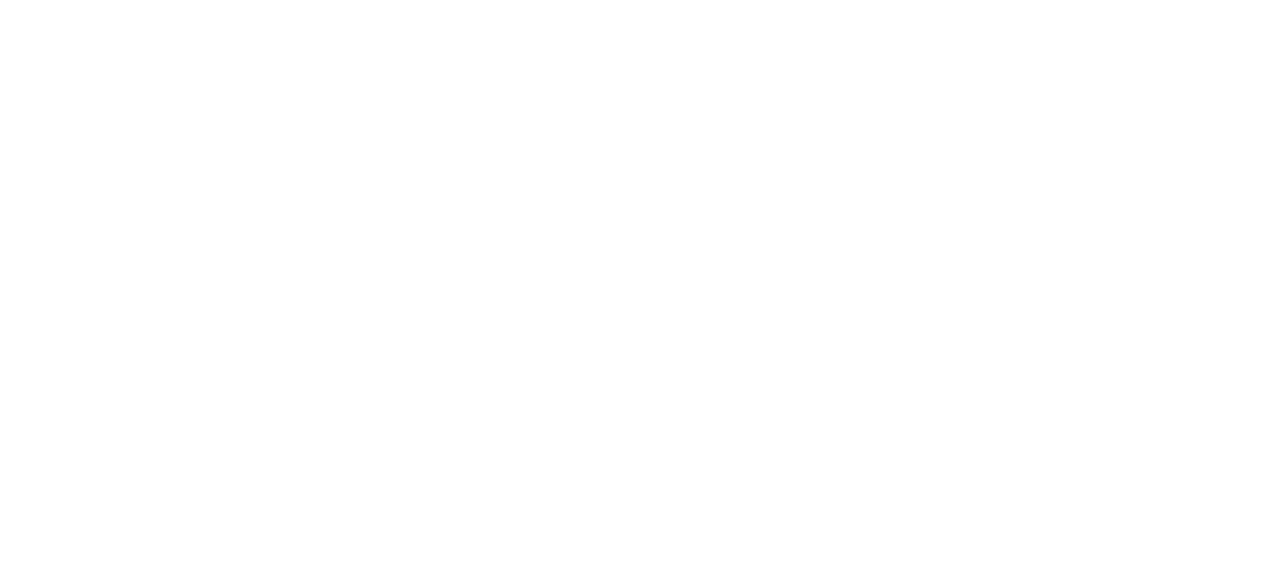 scroll, scrollTop: 0, scrollLeft: 0, axis: both 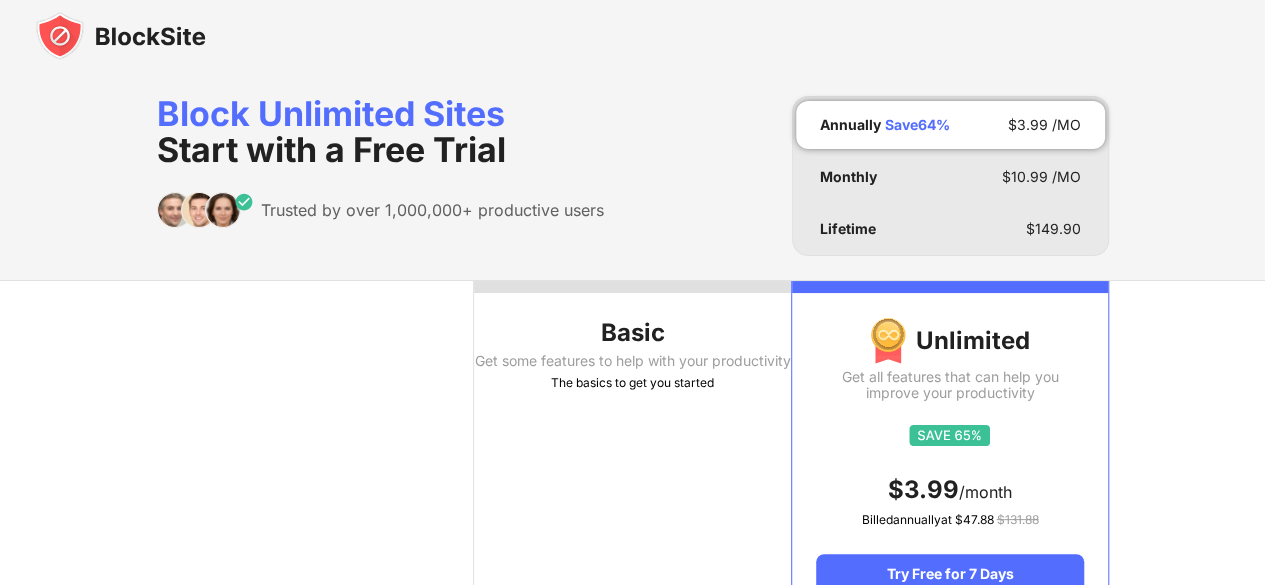 click on "Basic" at bounding box center [632, 333] 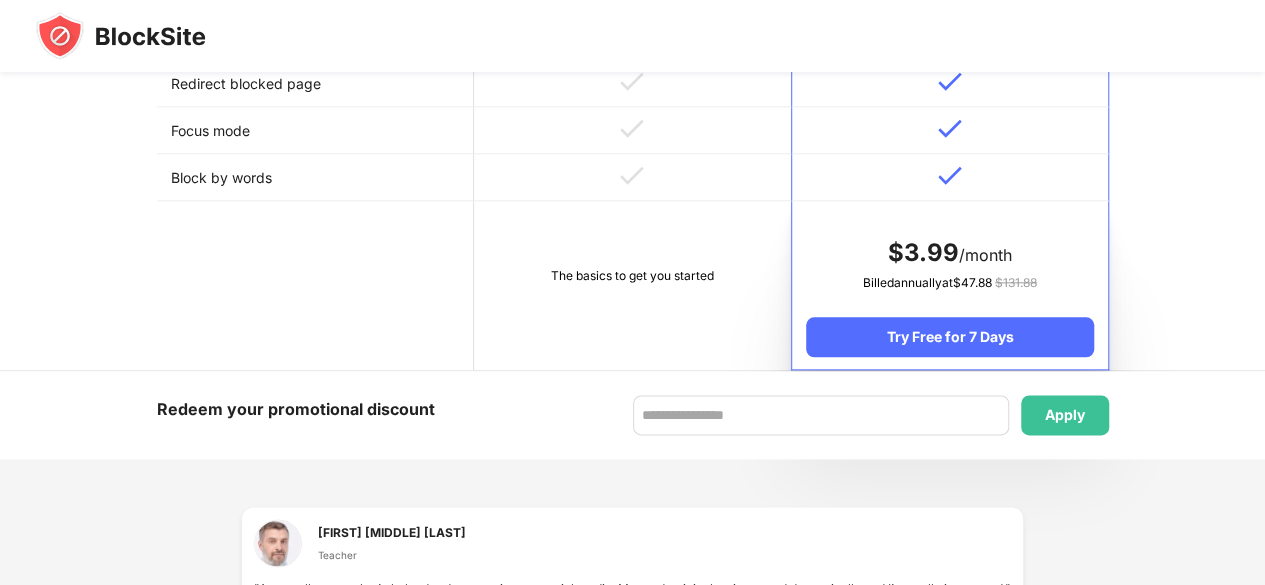 scroll, scrollTop: 1030, scrollLeft: 0, axis: vertical 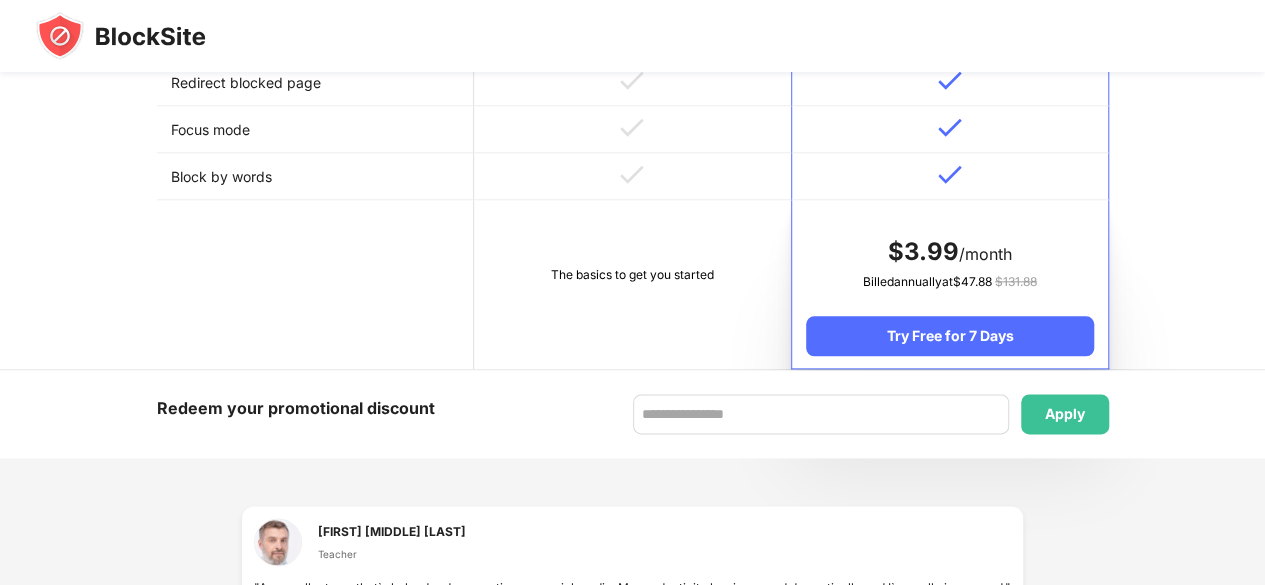click on "The basics to get you started" at bounding box center (632, 275) 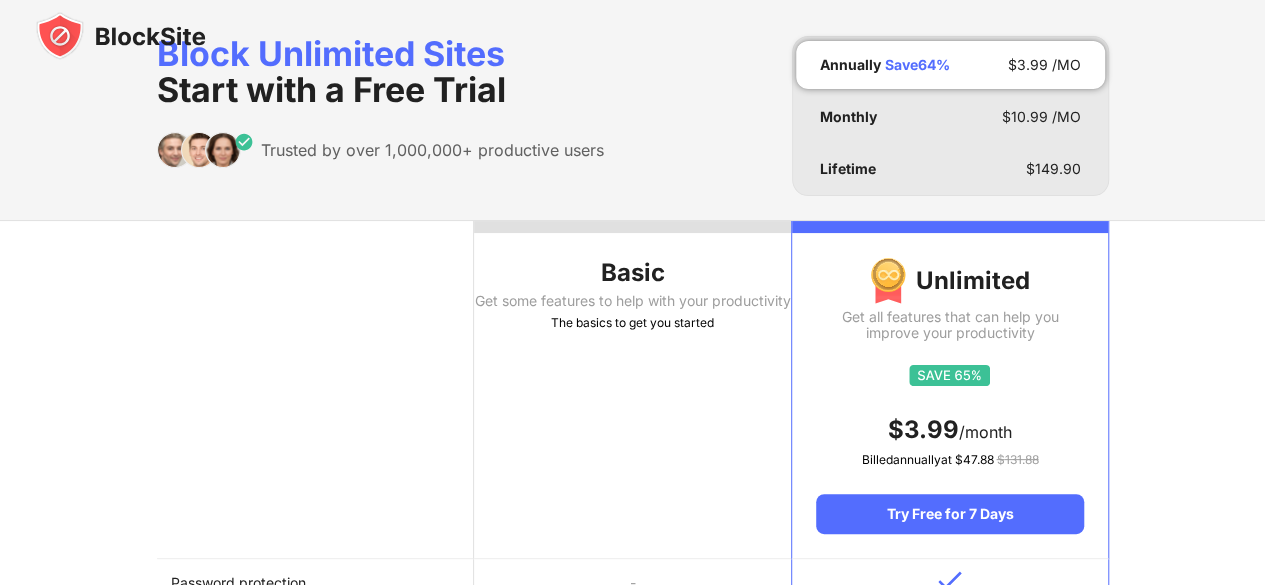 scroll, scrollTop: 0, scrollLeft: 0, axis: both 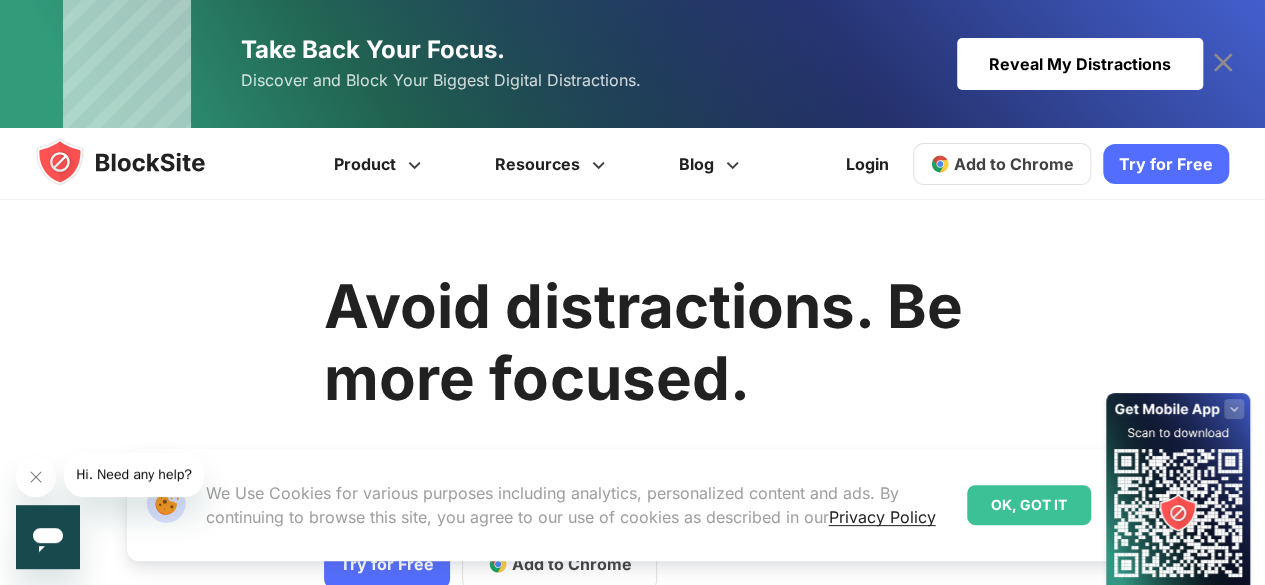 click on "Reveal My Distractions" at bounding box center (1080, 64) 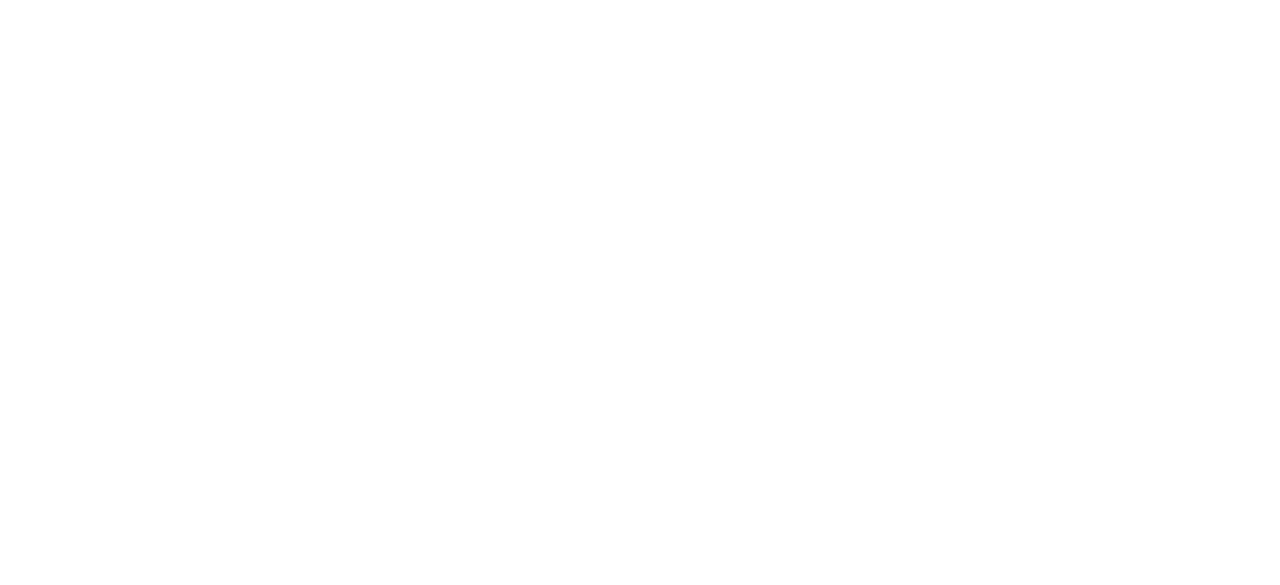 scroll, scrollTop: 0, scrollLeft: 0, axis: both 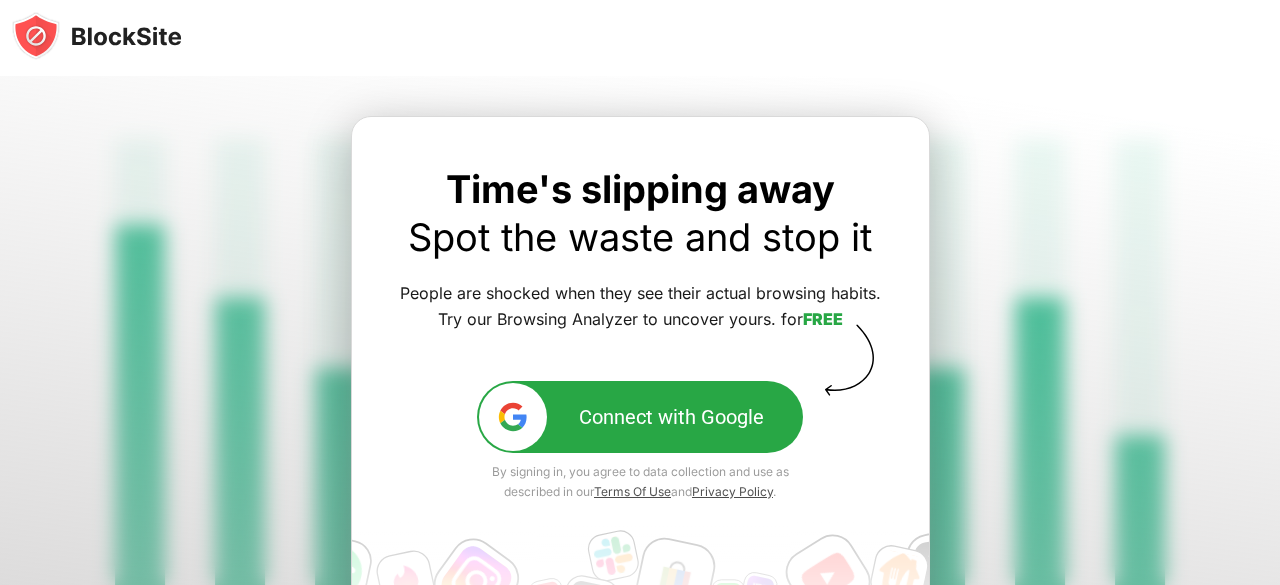 click at bounding box center (640, 445) 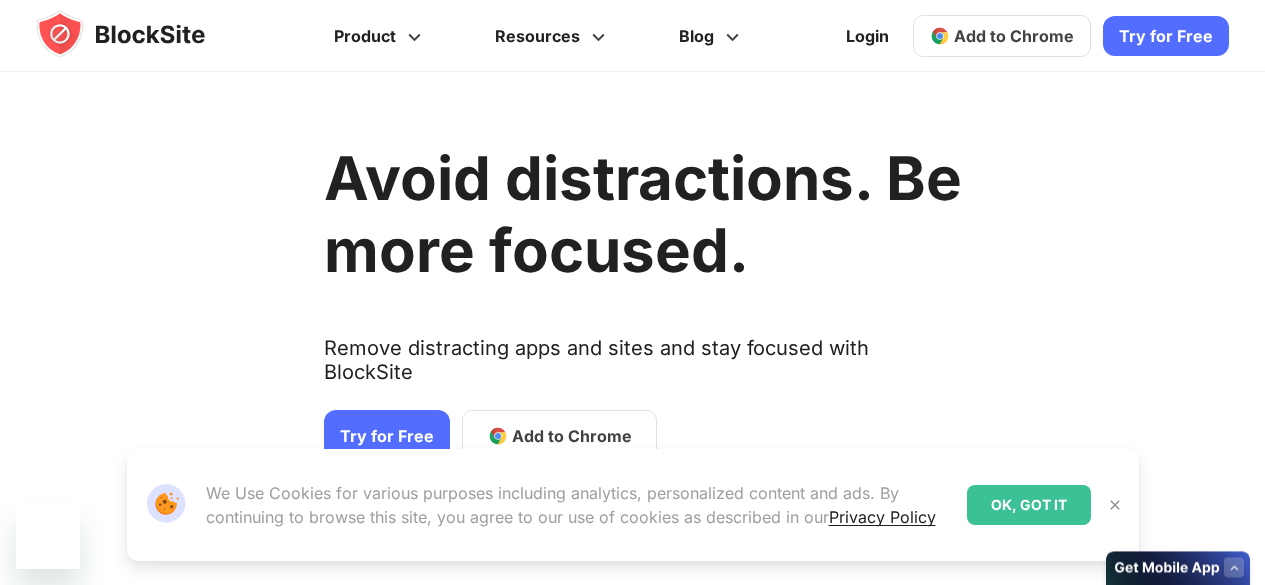 scroll, scrollTop: 0, scrollLeft: 0, axis: both 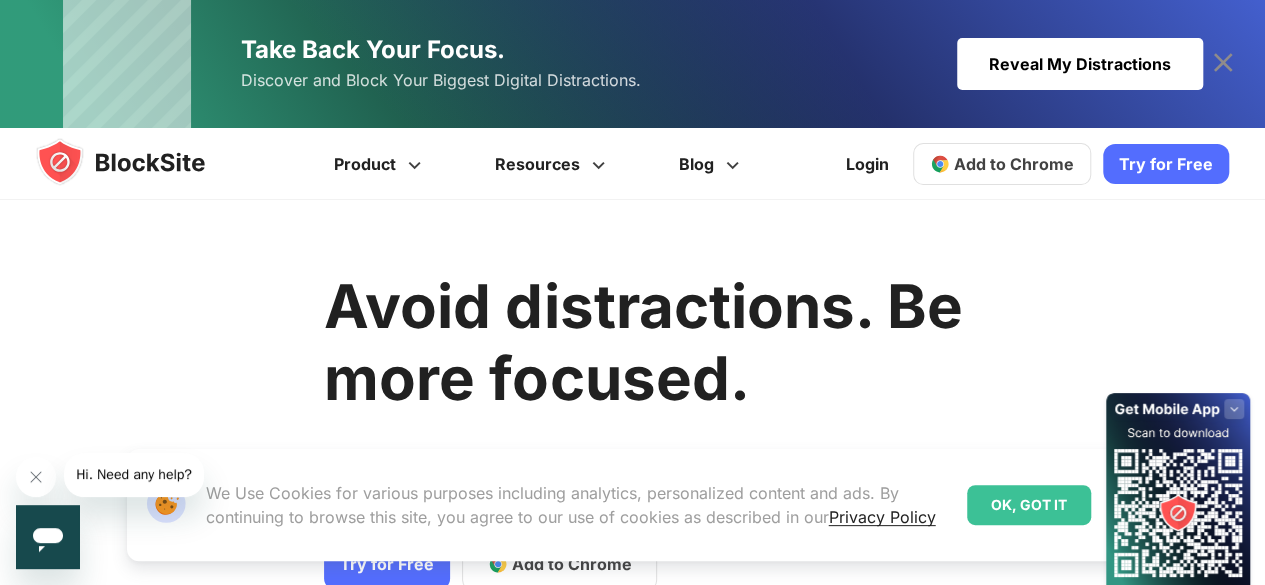 click on "Reveal My Distractions" at bounding box center (1080, 64) 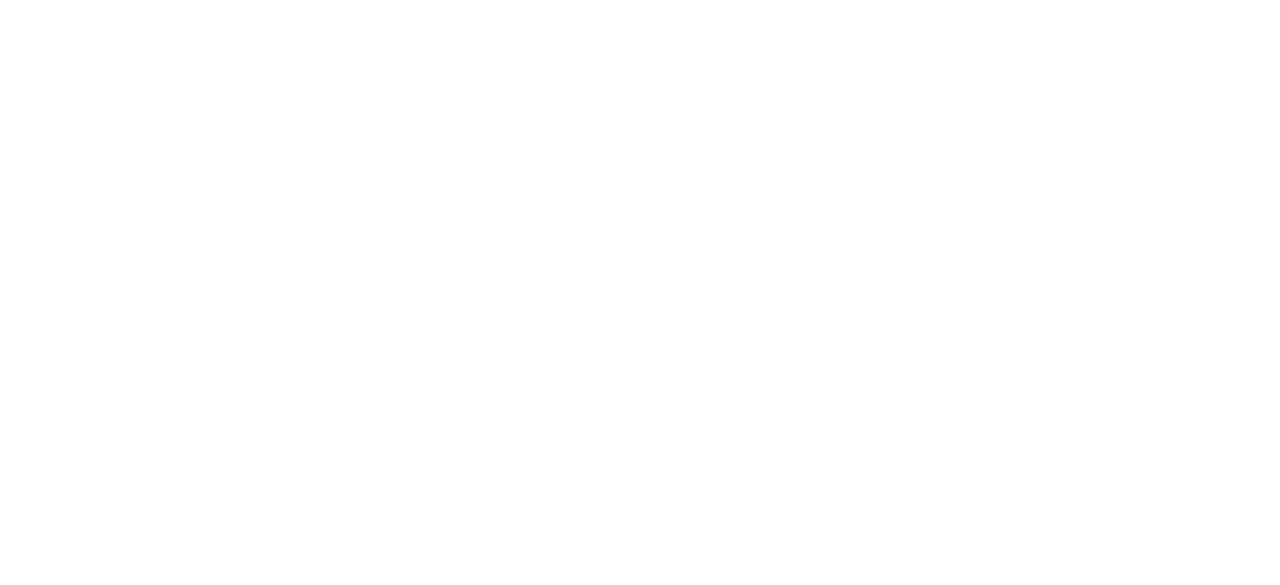 scroll, scrollTop: 0, scrollLeft: 0, axis: both 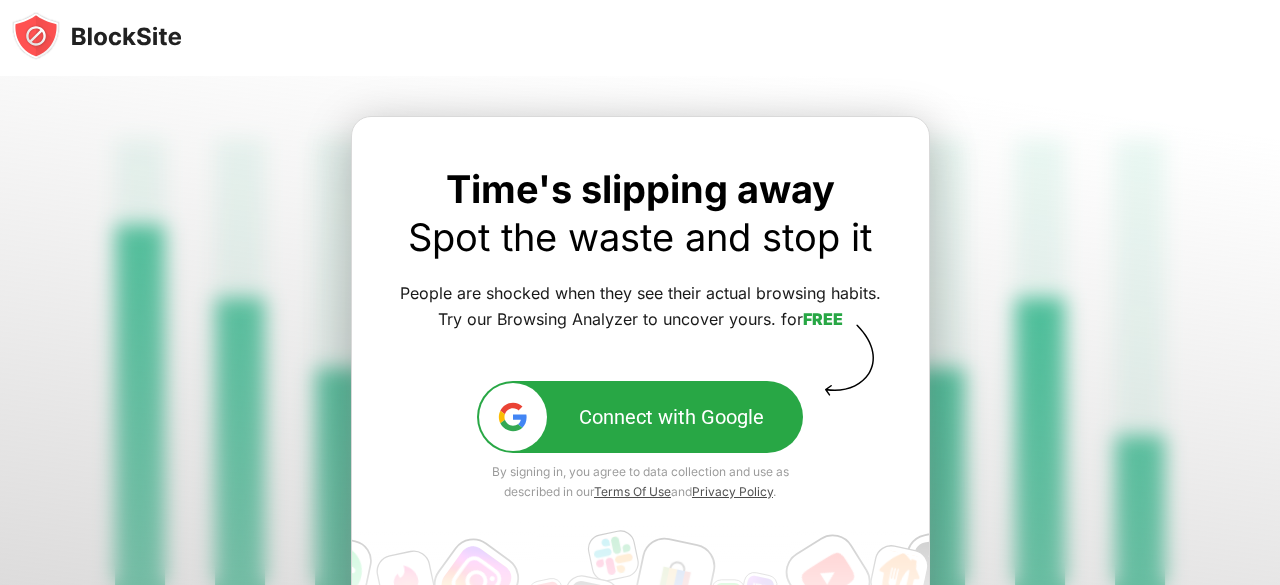 click on "Connect with Google" at bounding box center [671, 417] 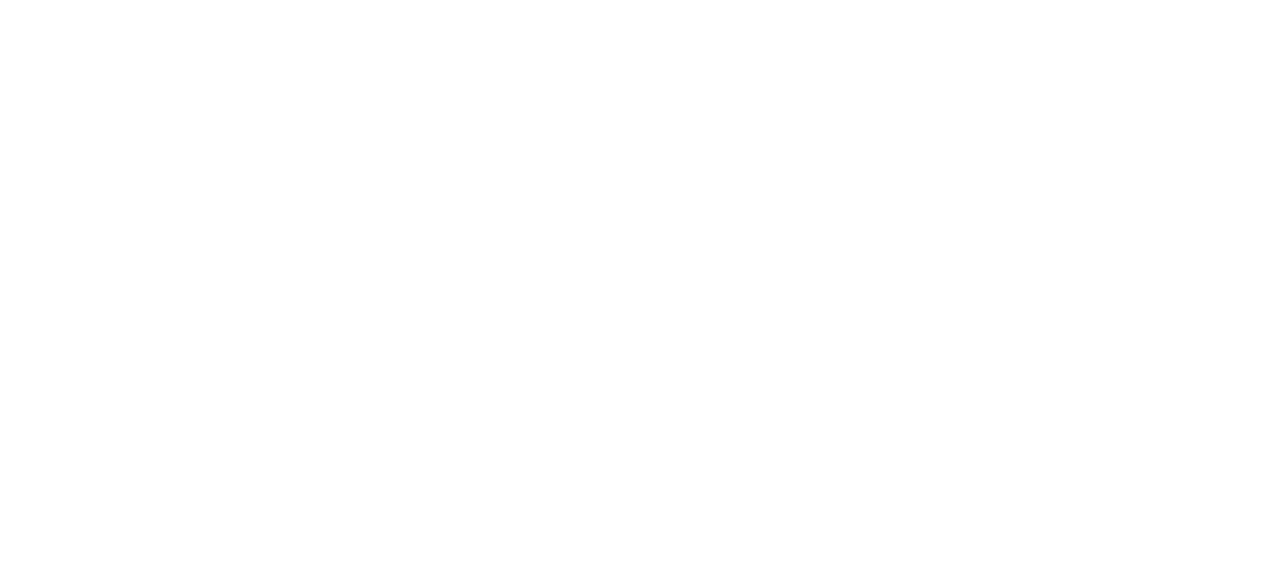 scroll, scrollTop: 0, scrollLeft: 0, axis: both 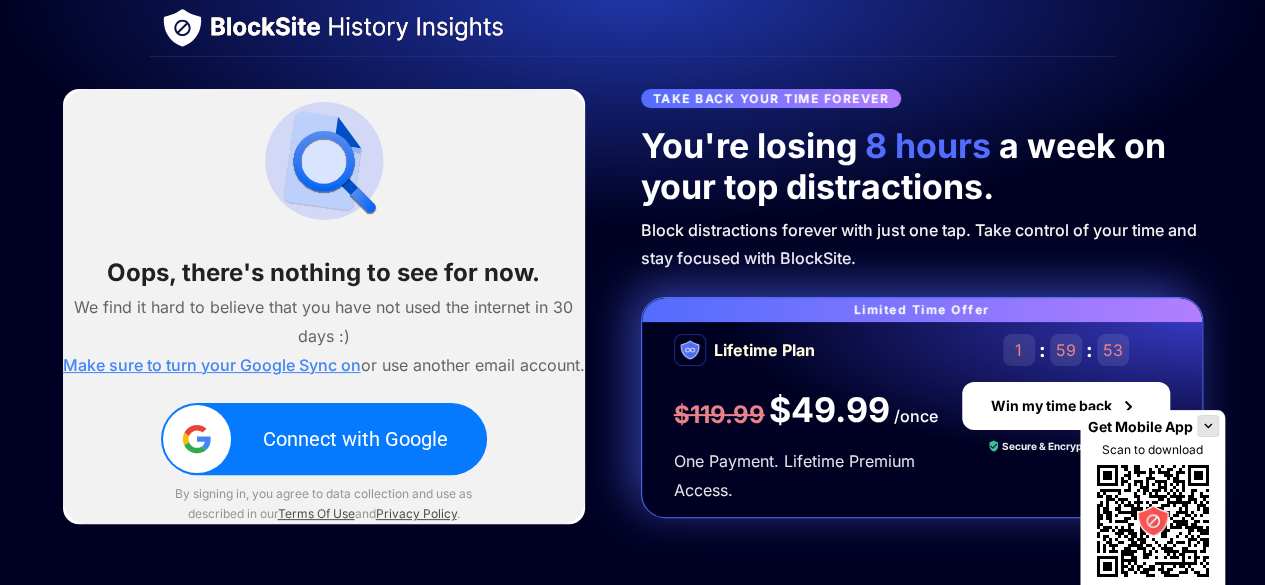 click on "Connect with Google" at bounding box center (355, 439) 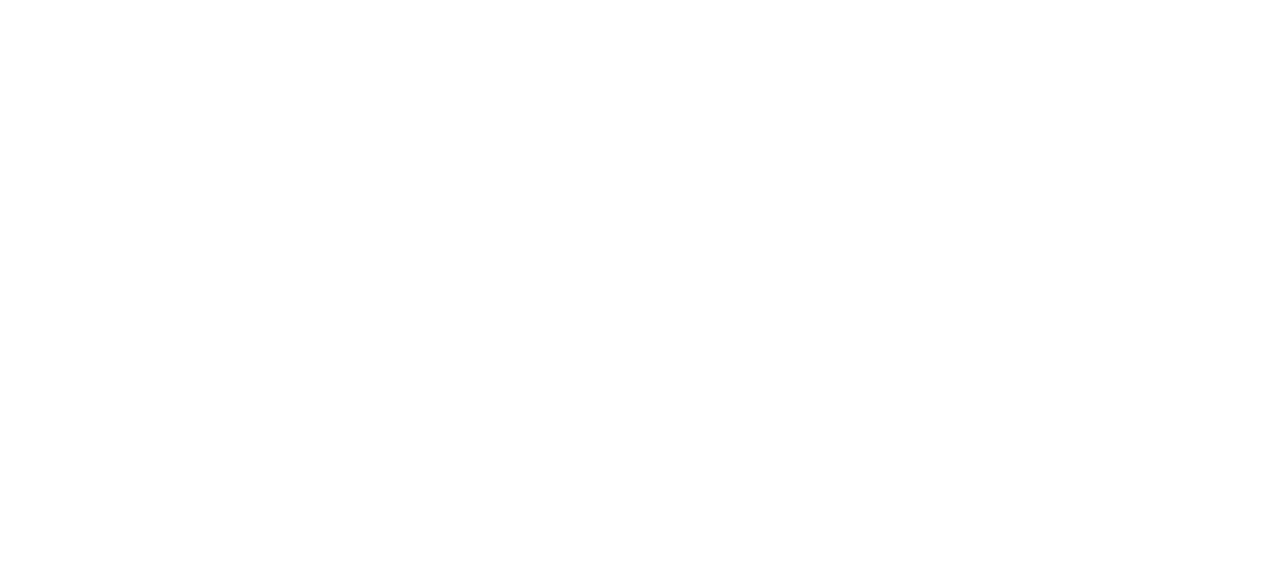 scroll, scrollTop: 0, scrollLeft: 0, axis: both 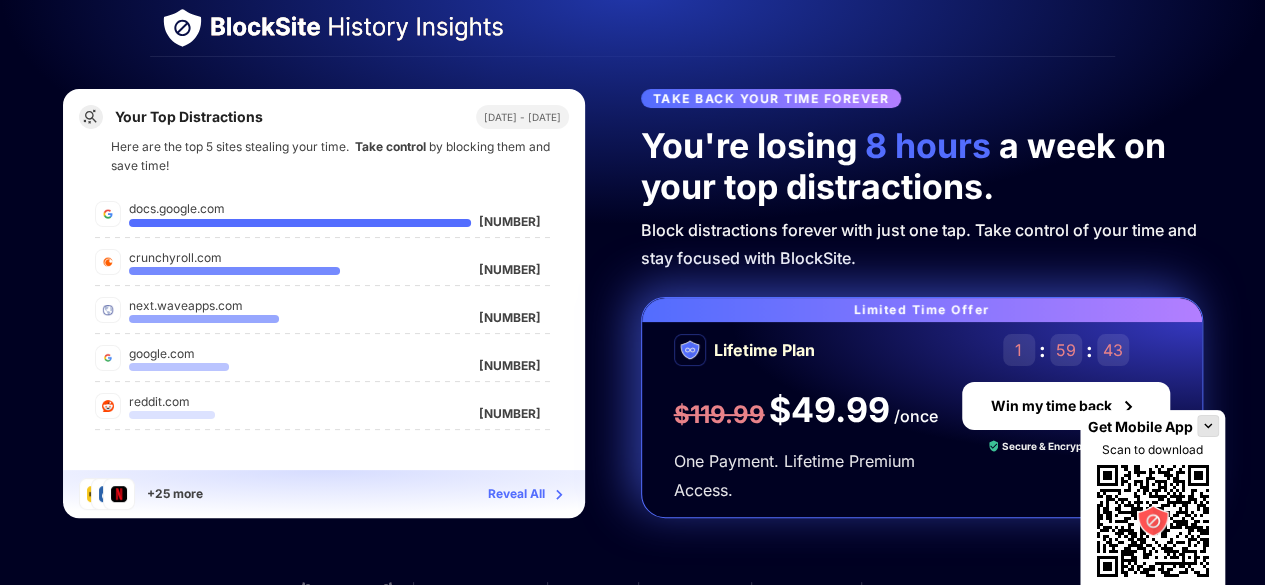 click on "Reveal All" at bounding box center (516, 494) 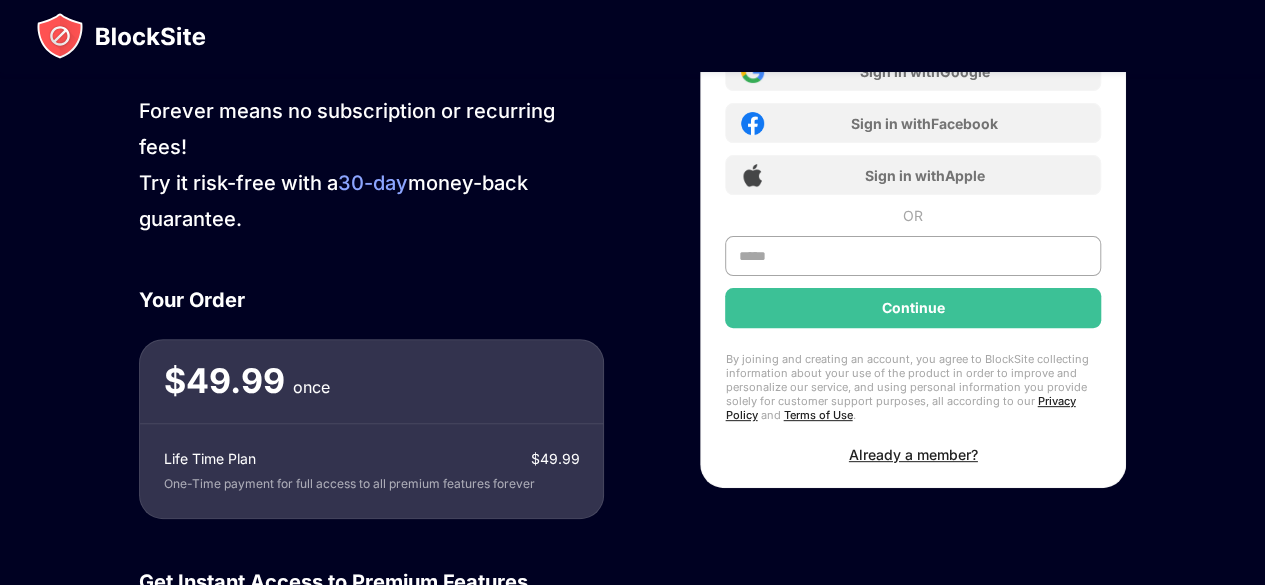 scroll, scrollTop: 0, scrollLeft: 0, axis: both 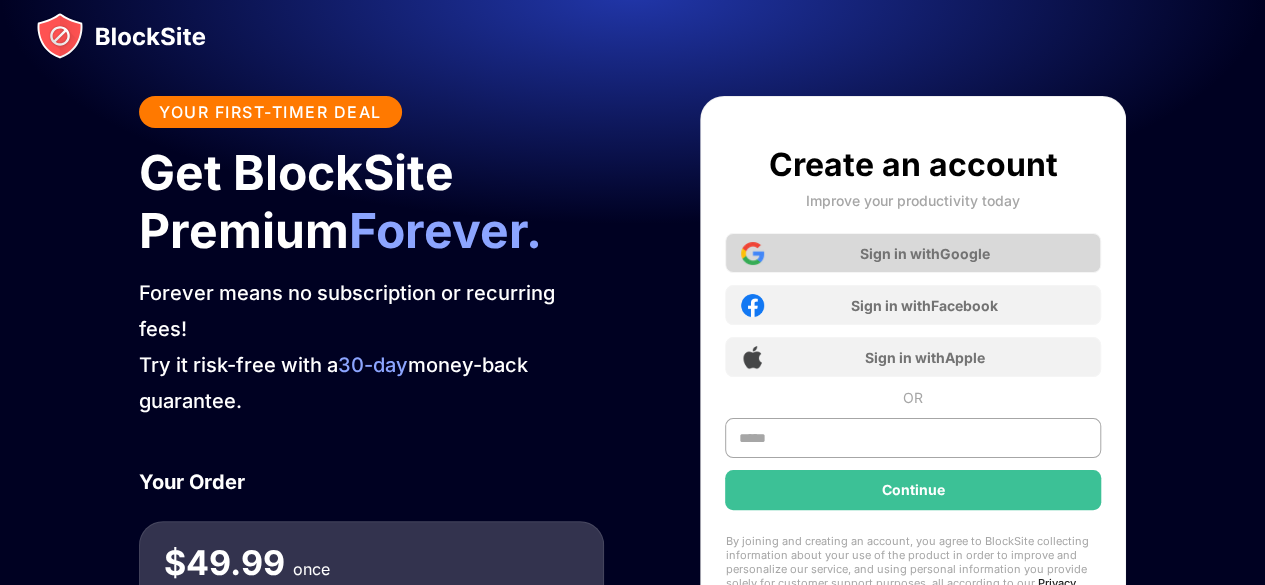 click on "Sign in with  Google" at bounding box center (925, 253) 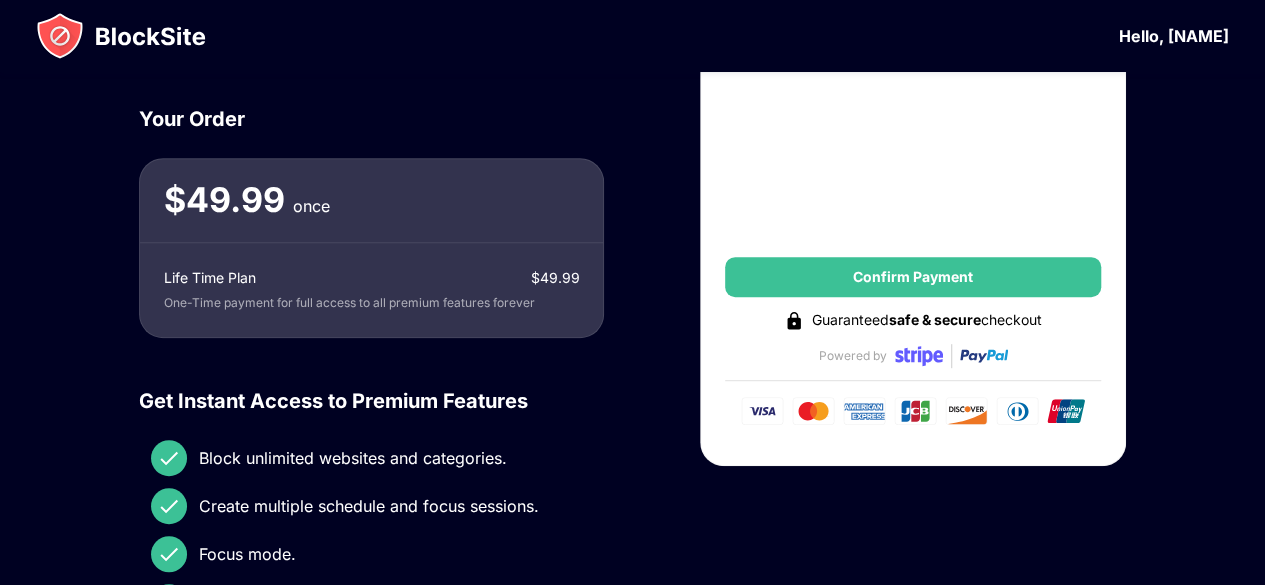 scroll, scrollTop: 0, scrollLeft: 0, axis: both 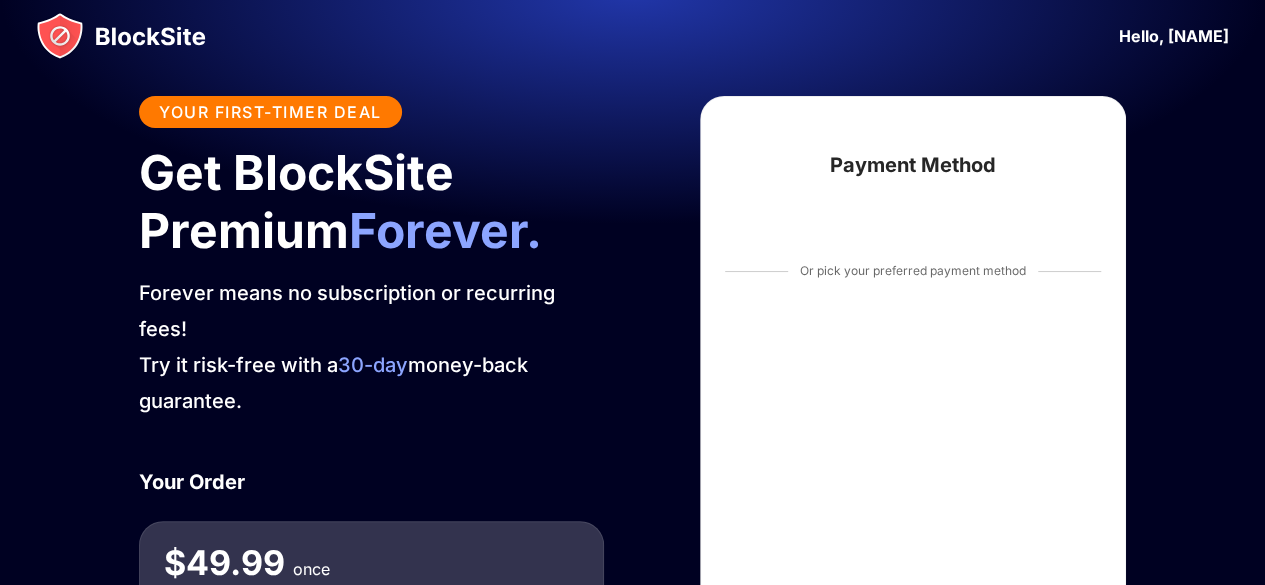 click at bounding box center [121, 36] 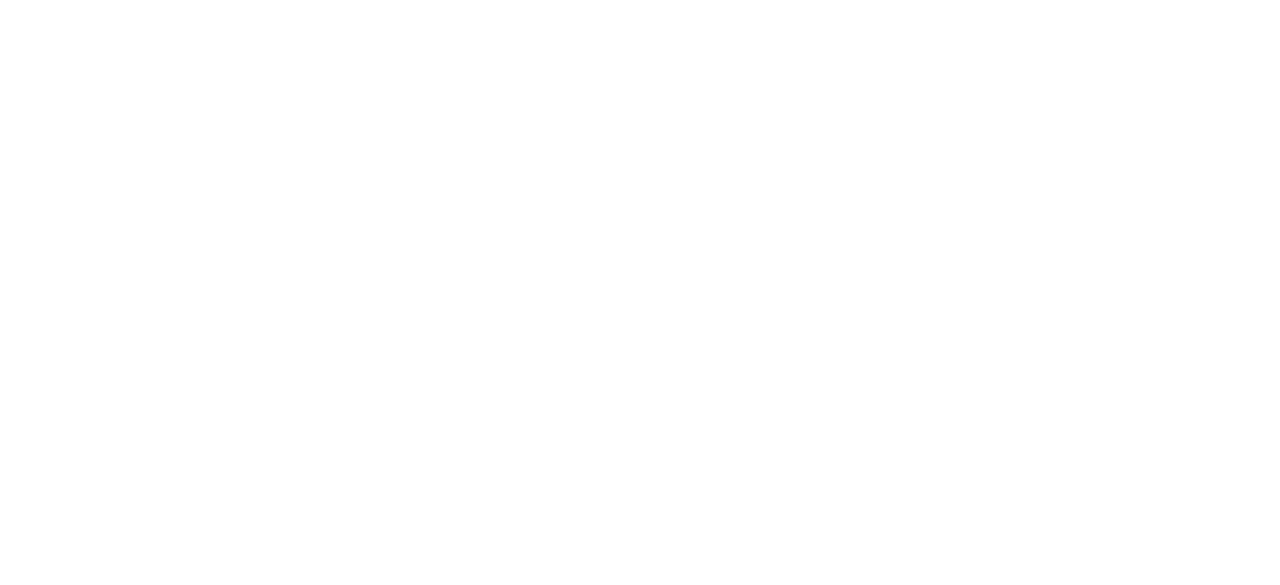 scroll, scrollTop: 0, scrollLeft: 0, axis: both 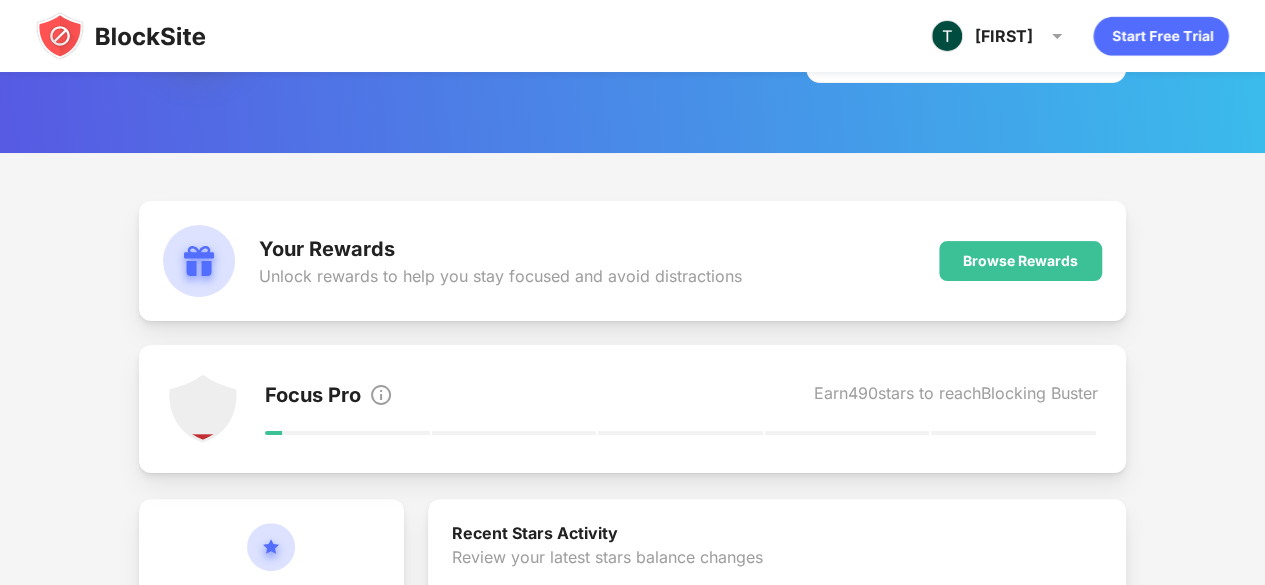 click on "Focus Pro Earn  490  stars to reach  Blocking Buster" at bounding box center (681, 409) 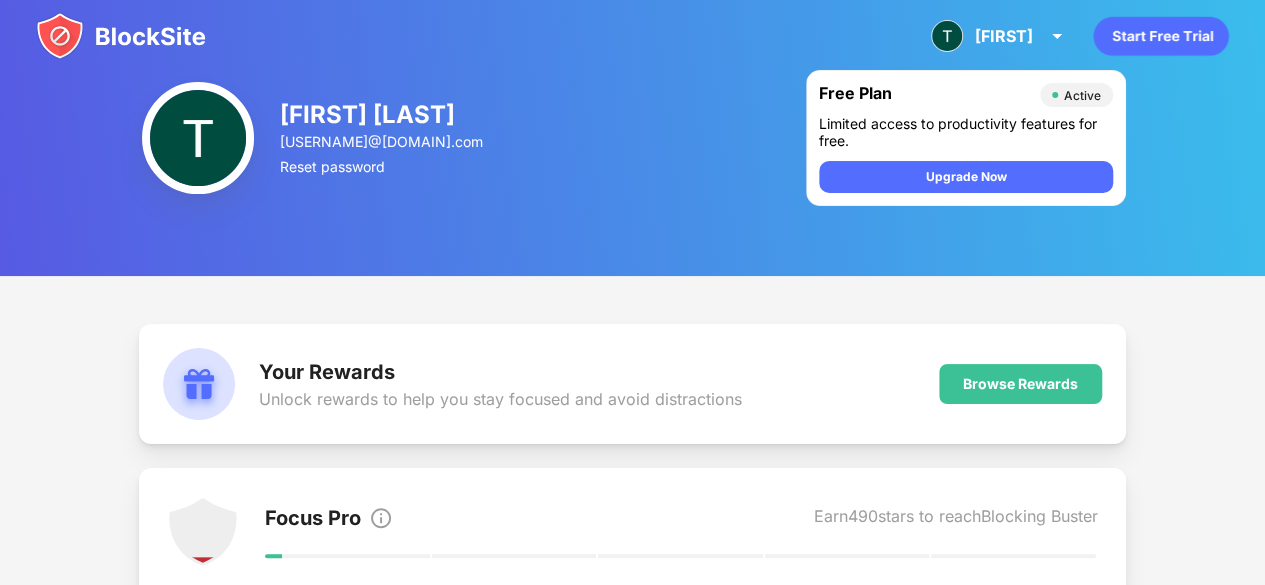 click on "Limited access to productivity features for free." at bounding box center (966, 132) 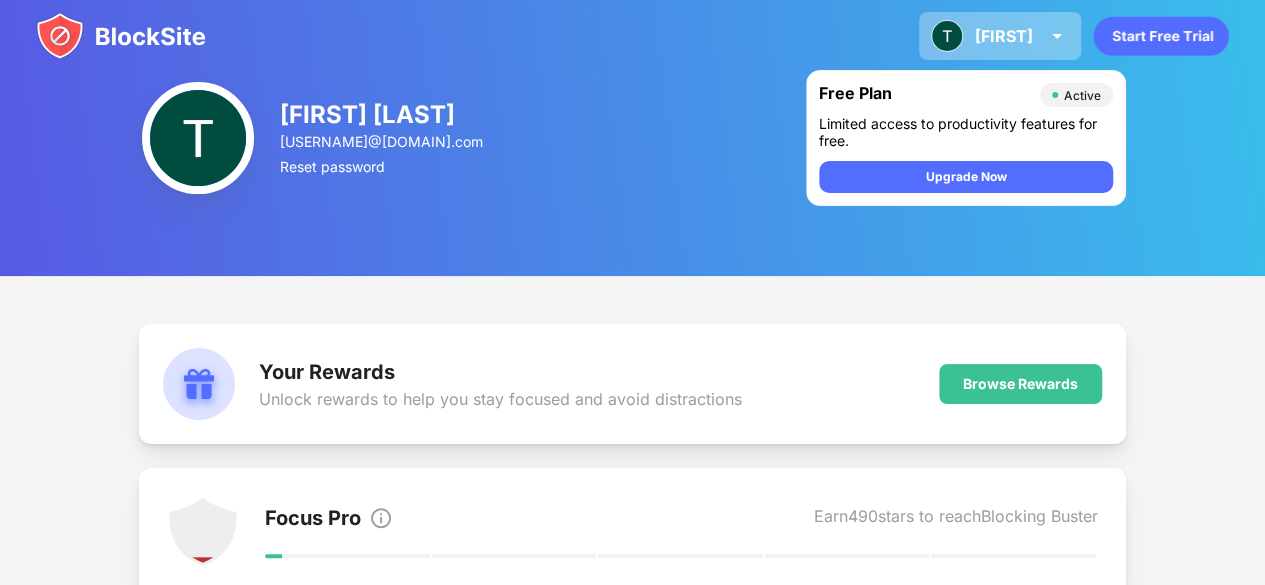 click at bounding box center (1057, 36) 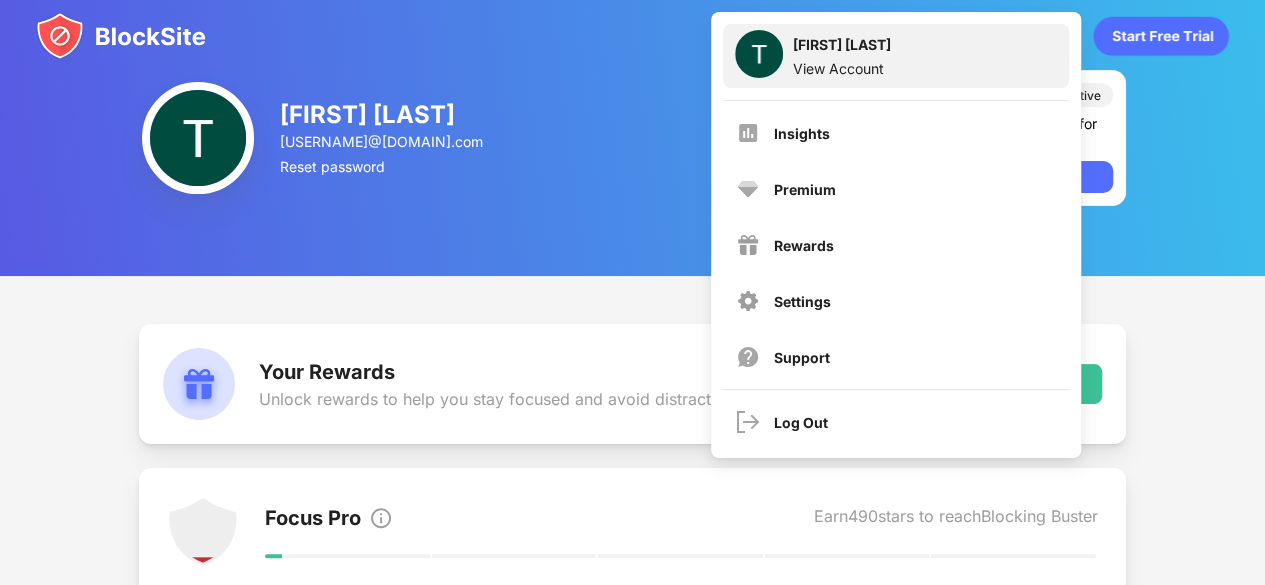 click on "[FIRST] [LAST]" at bounding box center [842, 48] 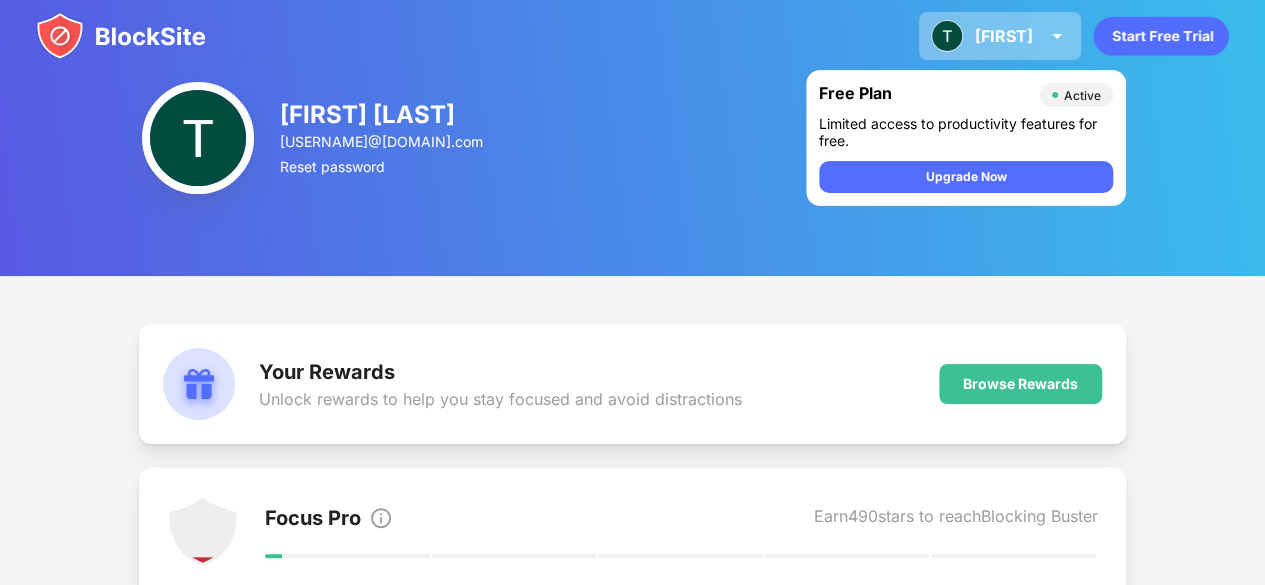 click at bounding box center [1057, 36] 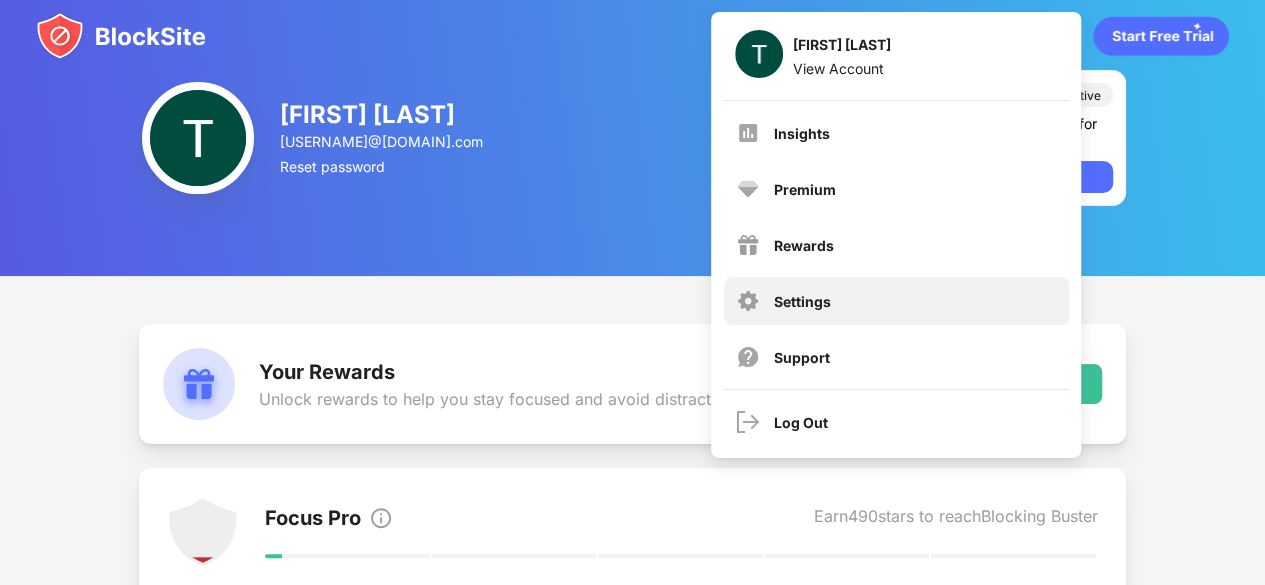 click on "Settings" at bounding box center (896, 301) 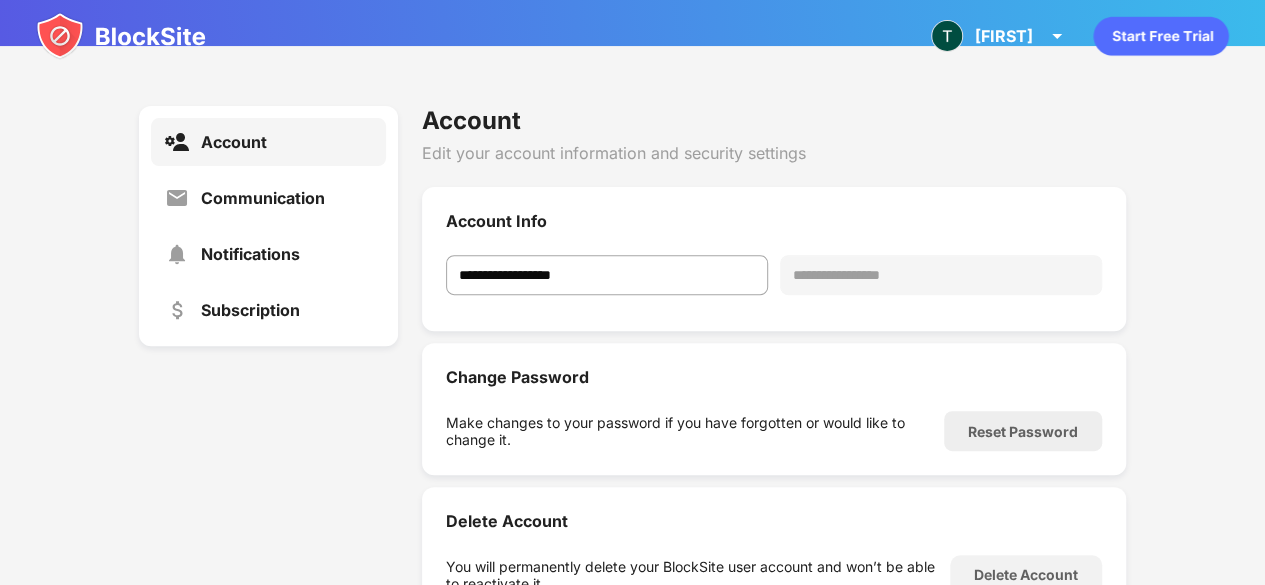 scroll, scrollTop: 231, scrollLeft: 0, axis: vertical 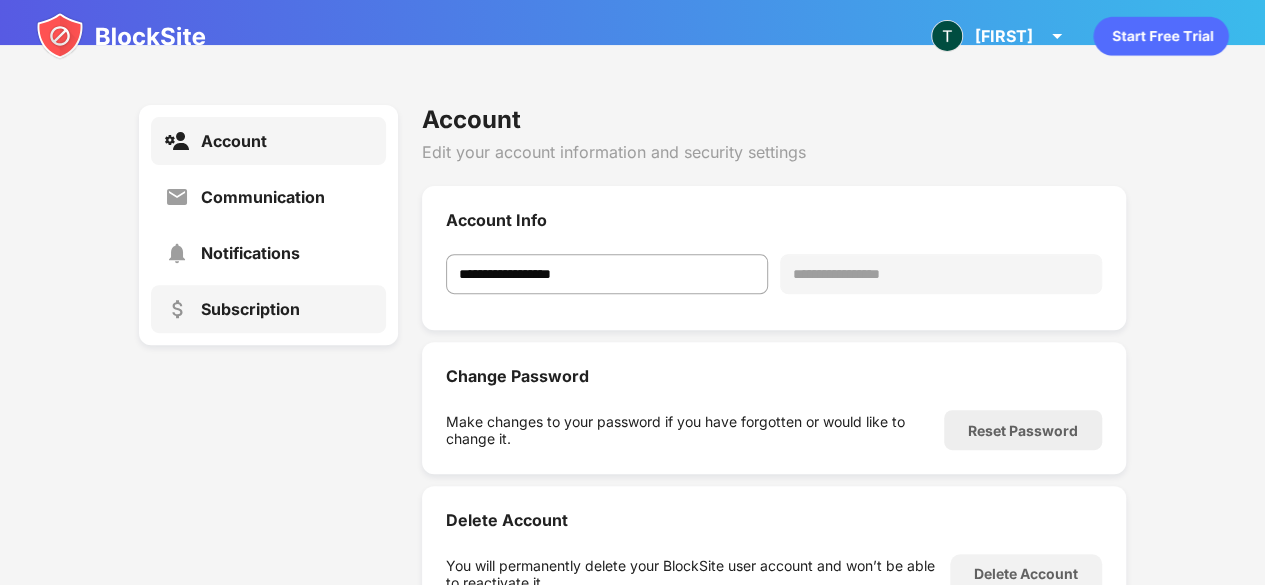 click on "Subscription" at bounding box center (250, 309) 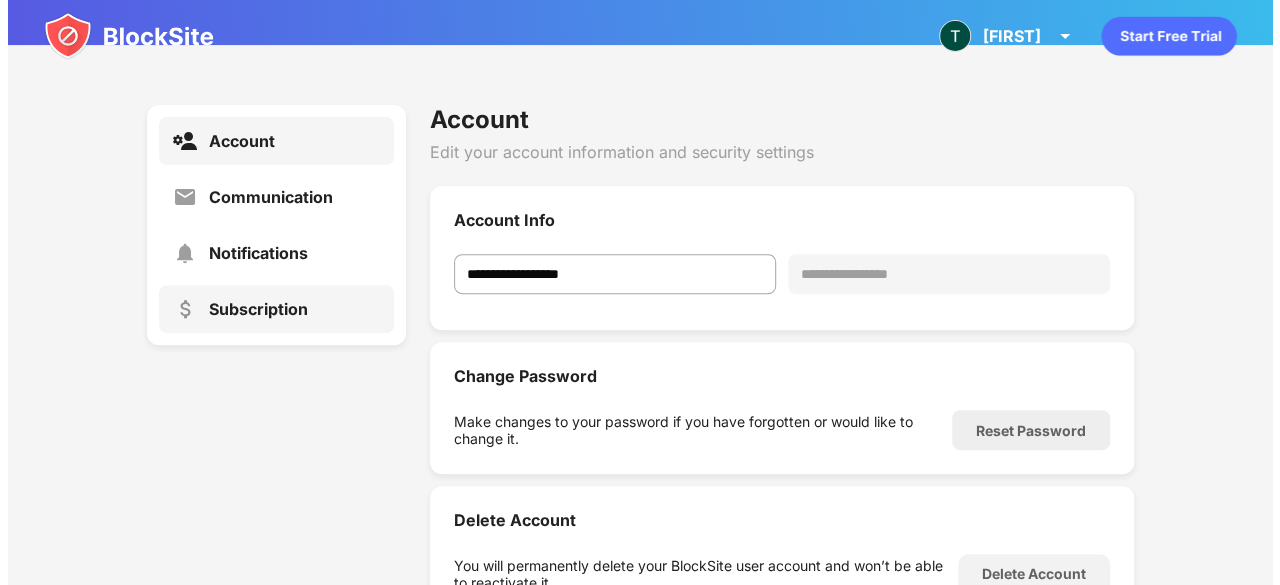 scroll, scrollTop: 50, scrollLeft: 0, axis: vertical 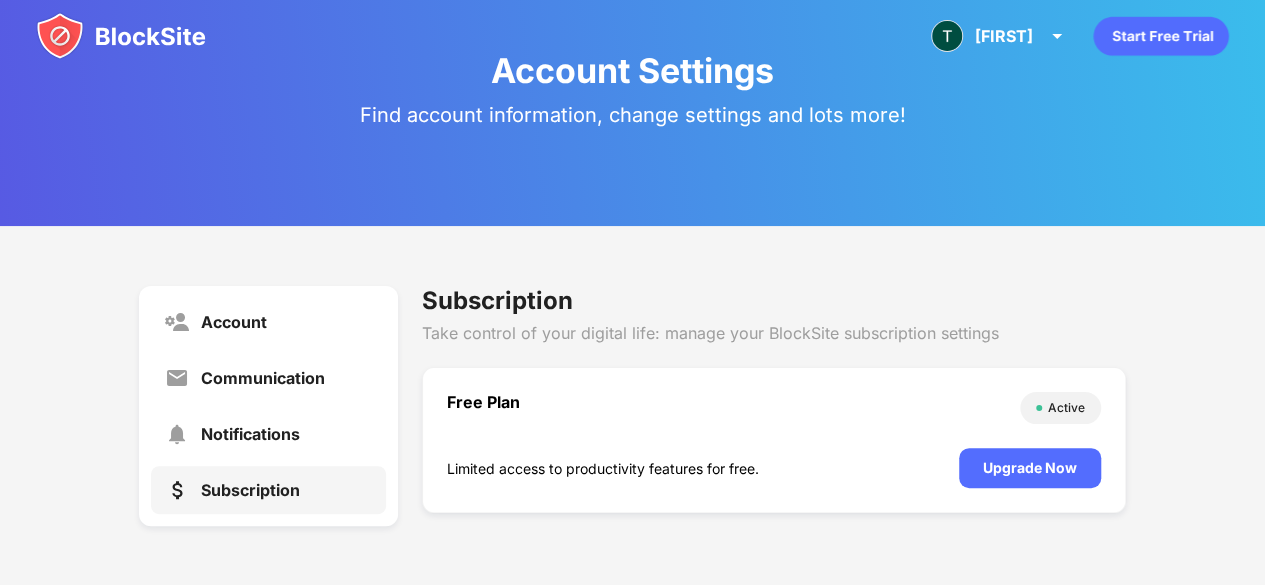 click on "Free Plan" at bounding box center [728, 408] 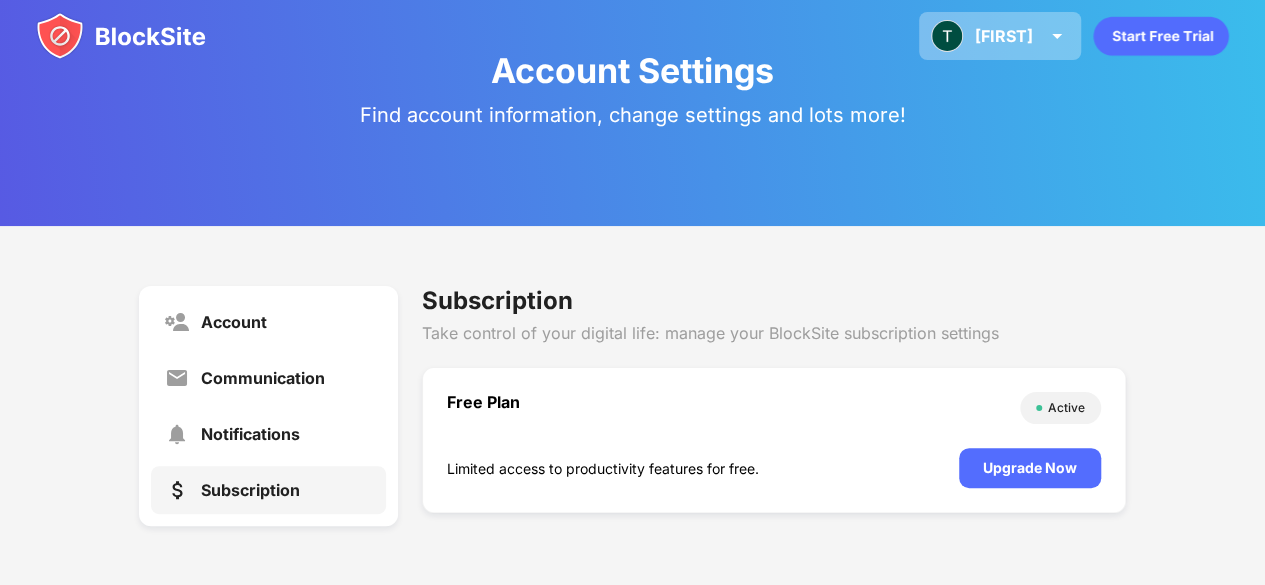 click on "Troy Troy Nahser-Ringer View Account Insights Premium Rewards Settings Support Log Out" at bounding box center (1000, 36) 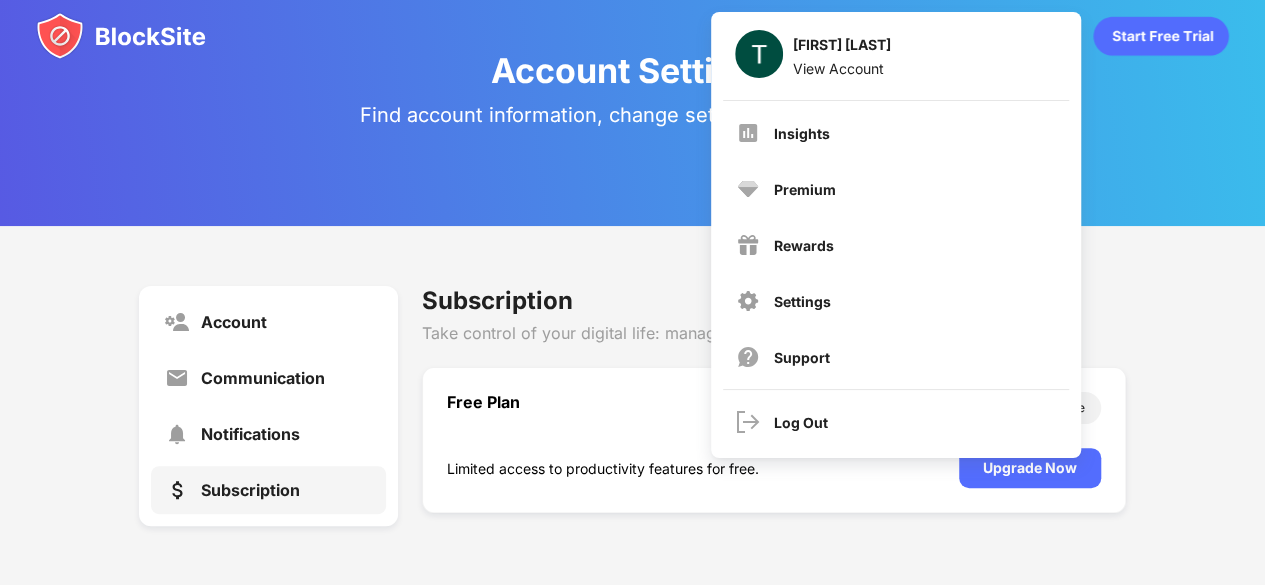 click on "Subscription" at bounding box center (774, 300) 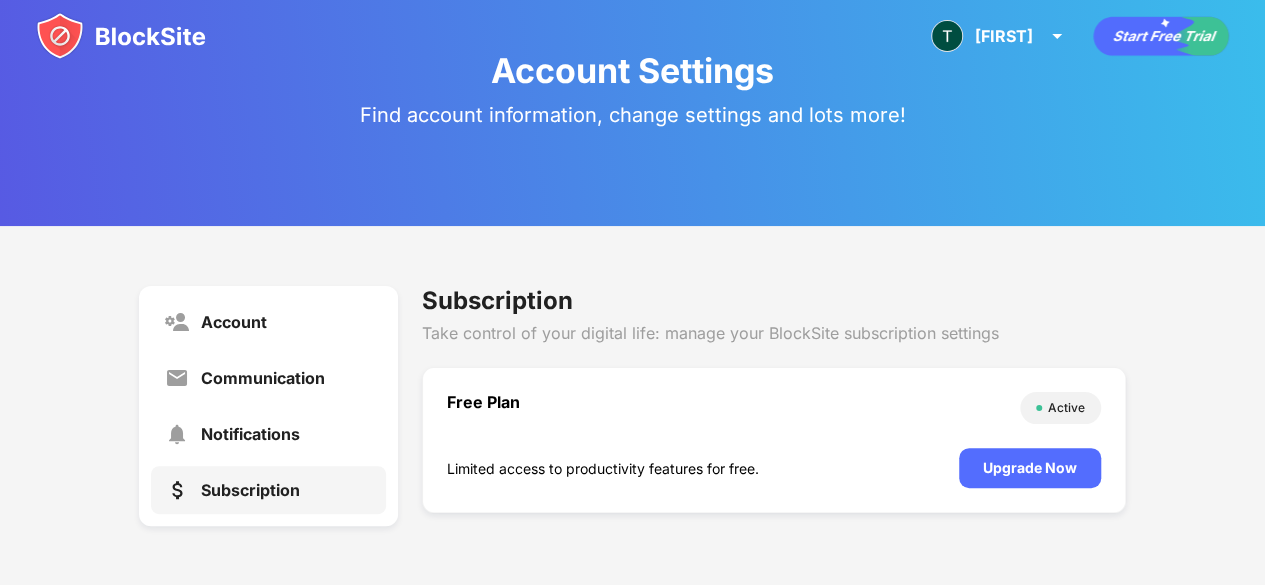 click at bounding box center (121, 36) 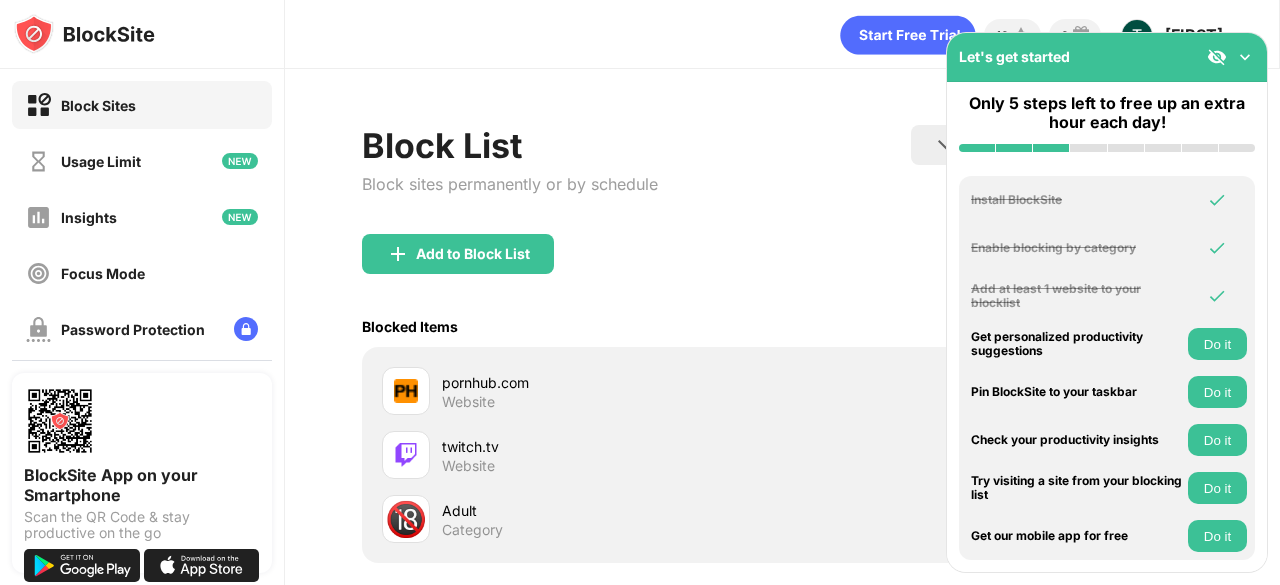 scroll, scrollTop: 0, scrollLeft: 0, axis: both 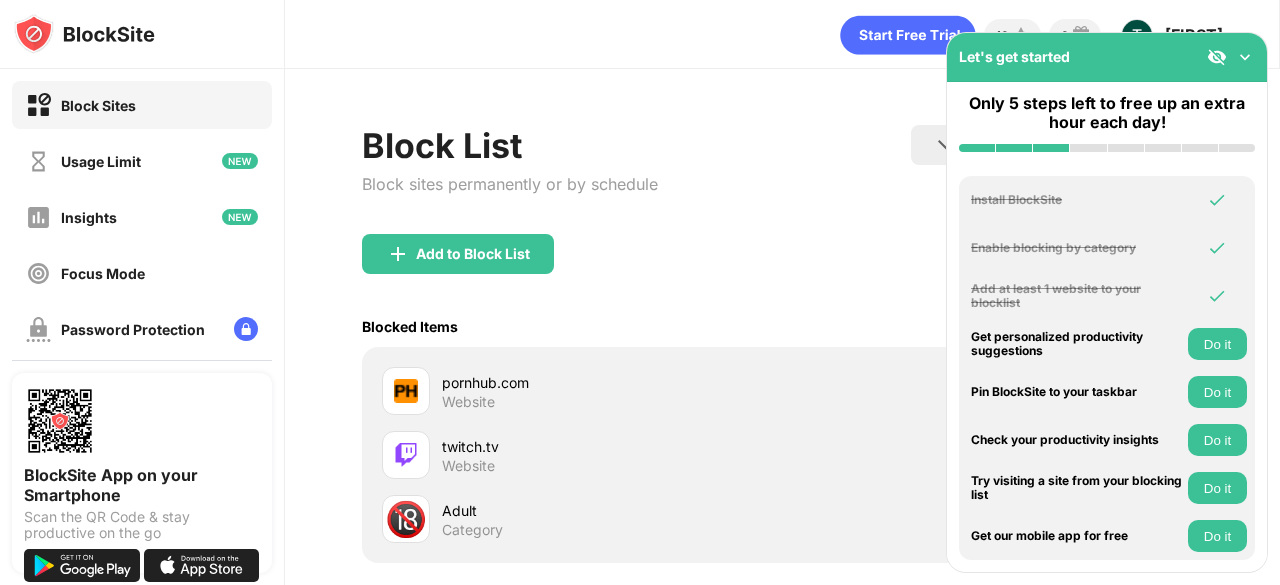 click at bounding box center (1245, 57) 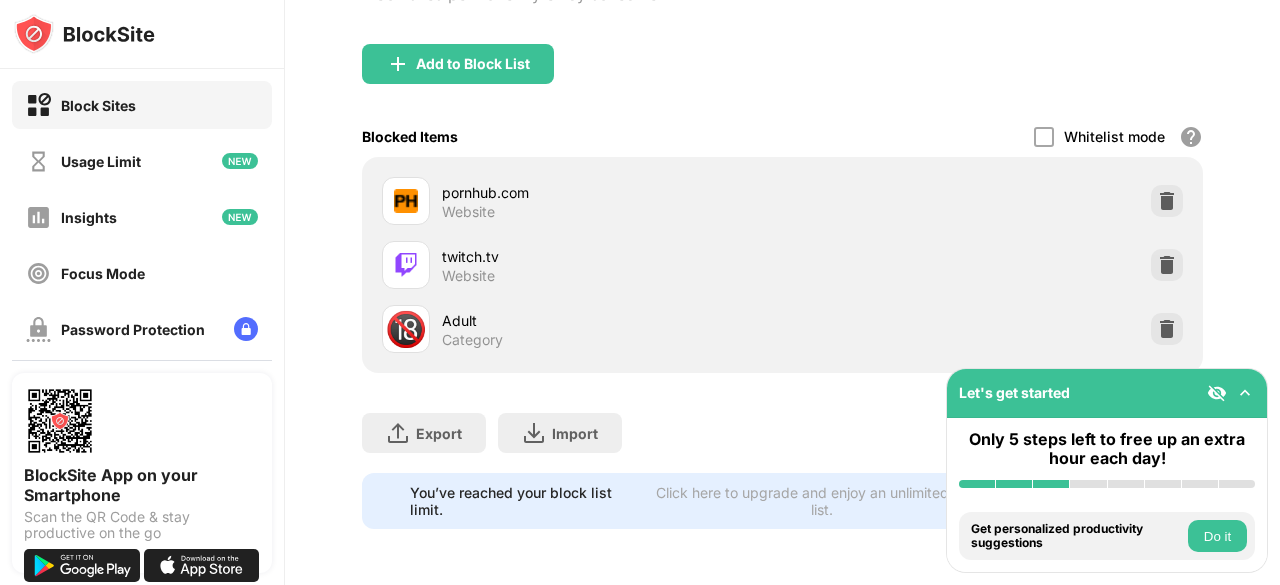 scroll, scrollTop: 204, scrollLeft: 0, axis: vertical 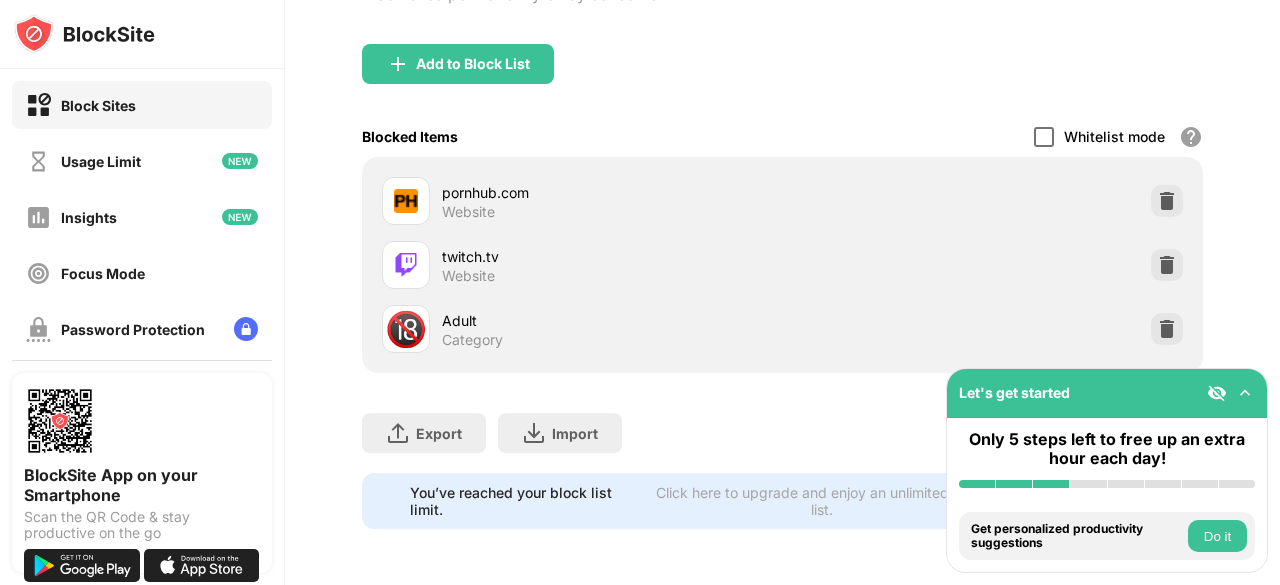 click at bounding box center [1044, 137] 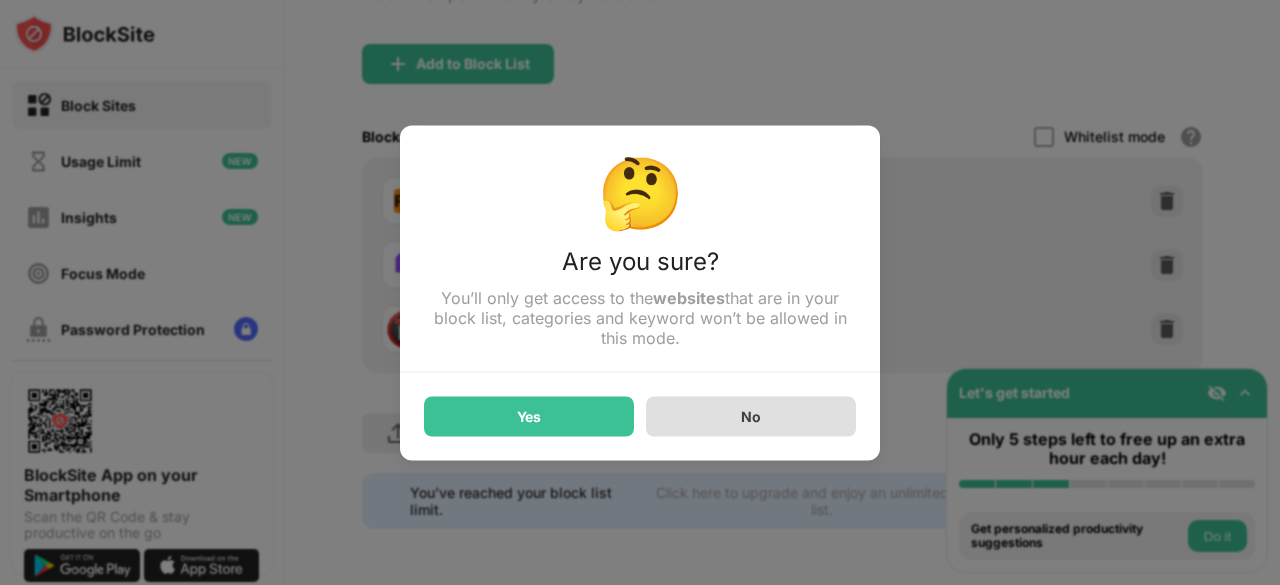 click on "No" at bounding box center [751, 416] 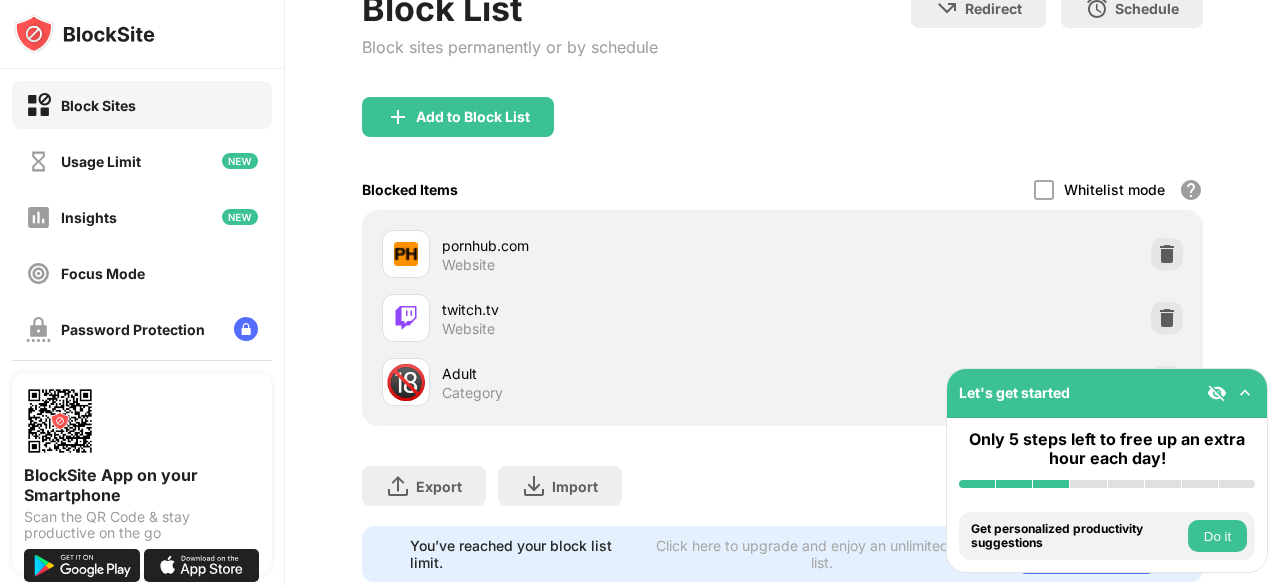 scroll, scrollTop: 204, scrollLeft: 0, axis: vertical 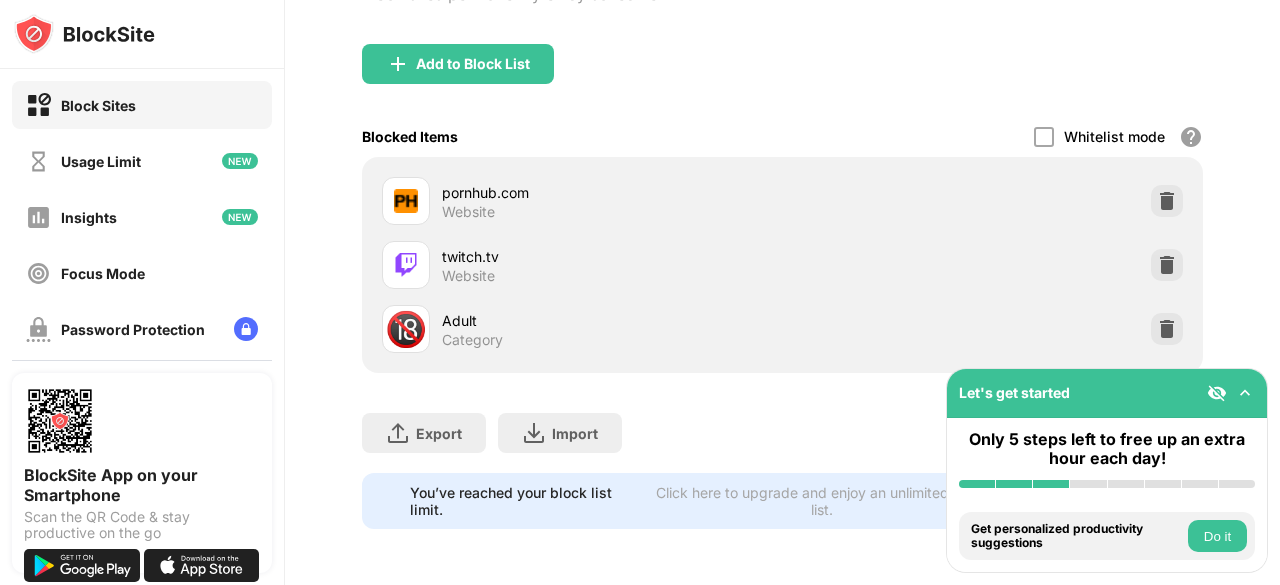 click at bounding box center (1245, 393) 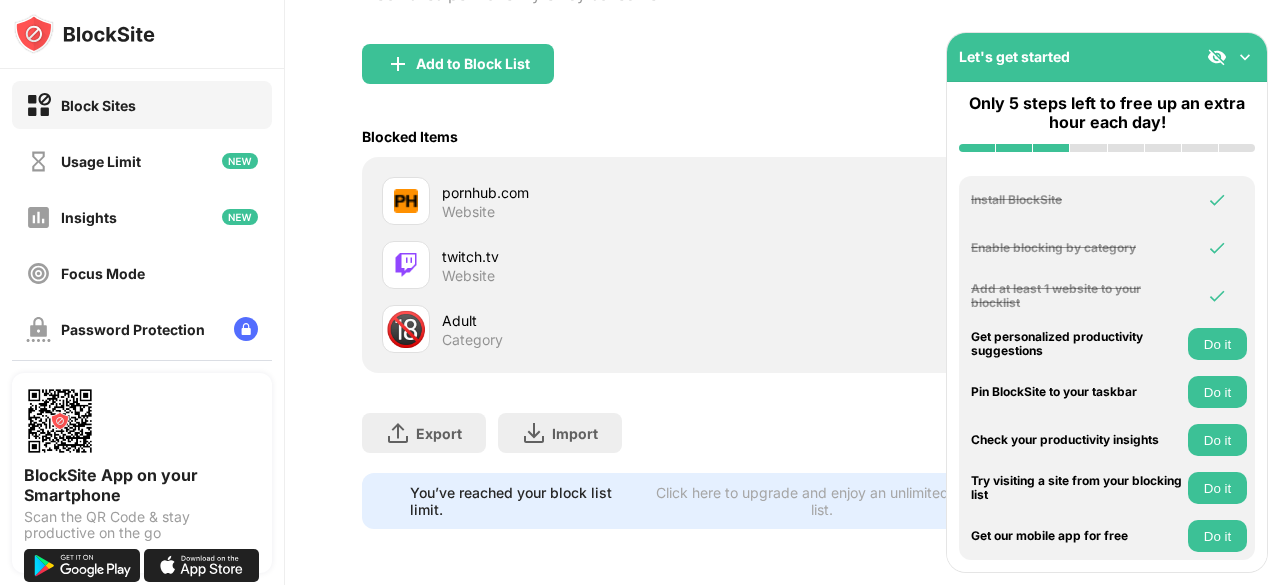 click at bounding box center (1245, 57) 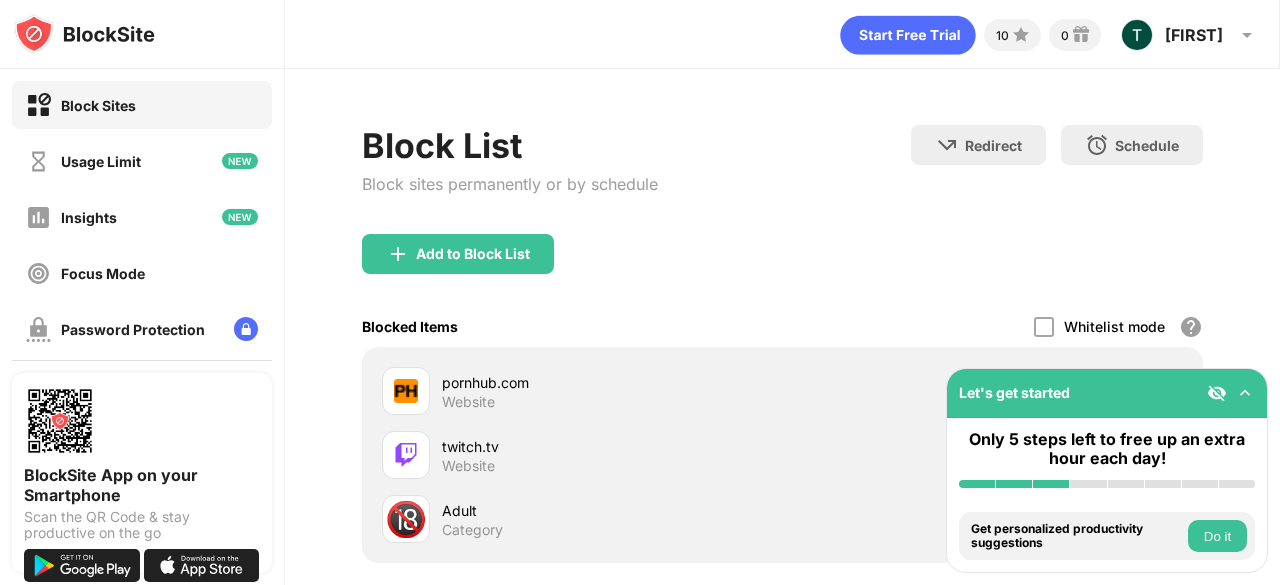 scroll, scrollTop: 204, scrollLeft: 0, axis: vertical 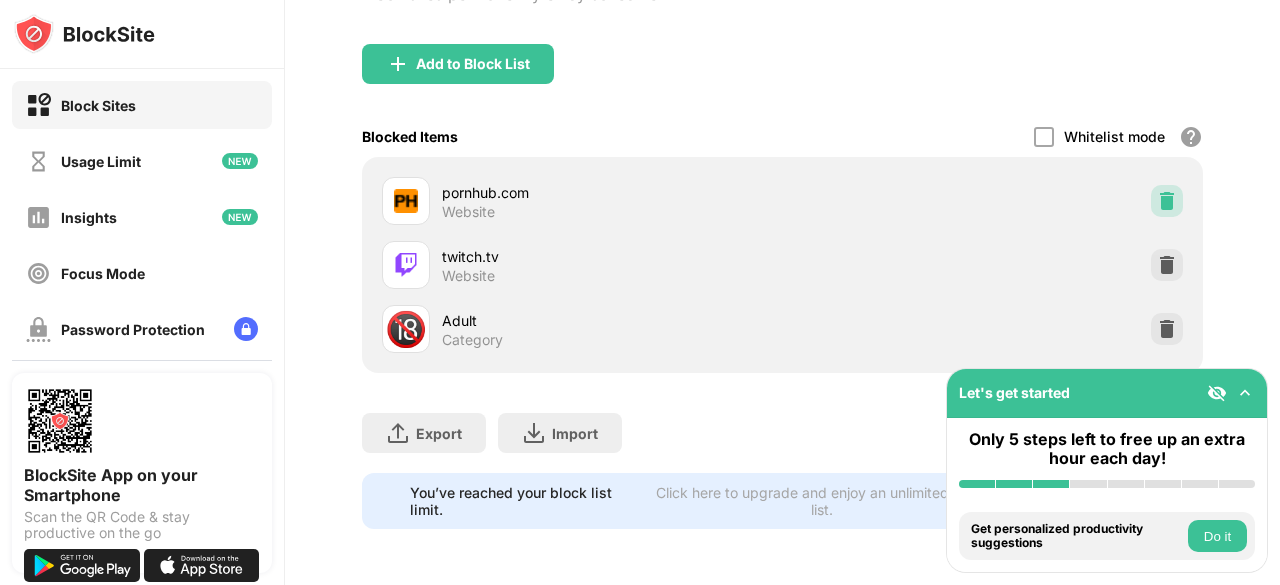 click at bounding box center [1167, 201] 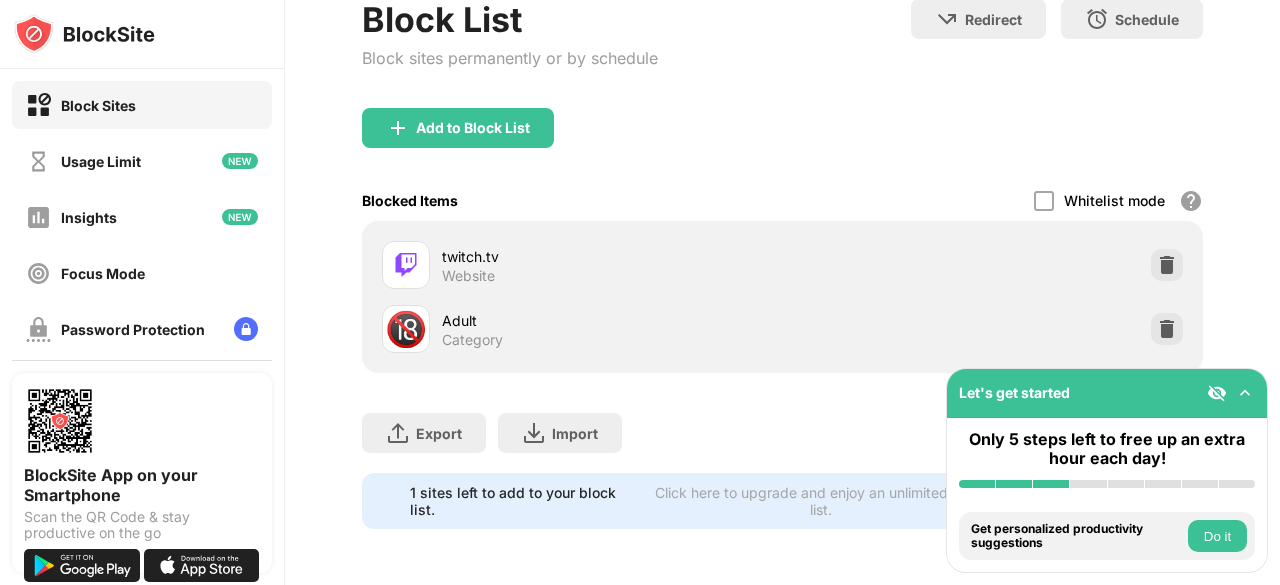 scroll, scrollTop: 140, scrollLeft: 0, axis: vertical 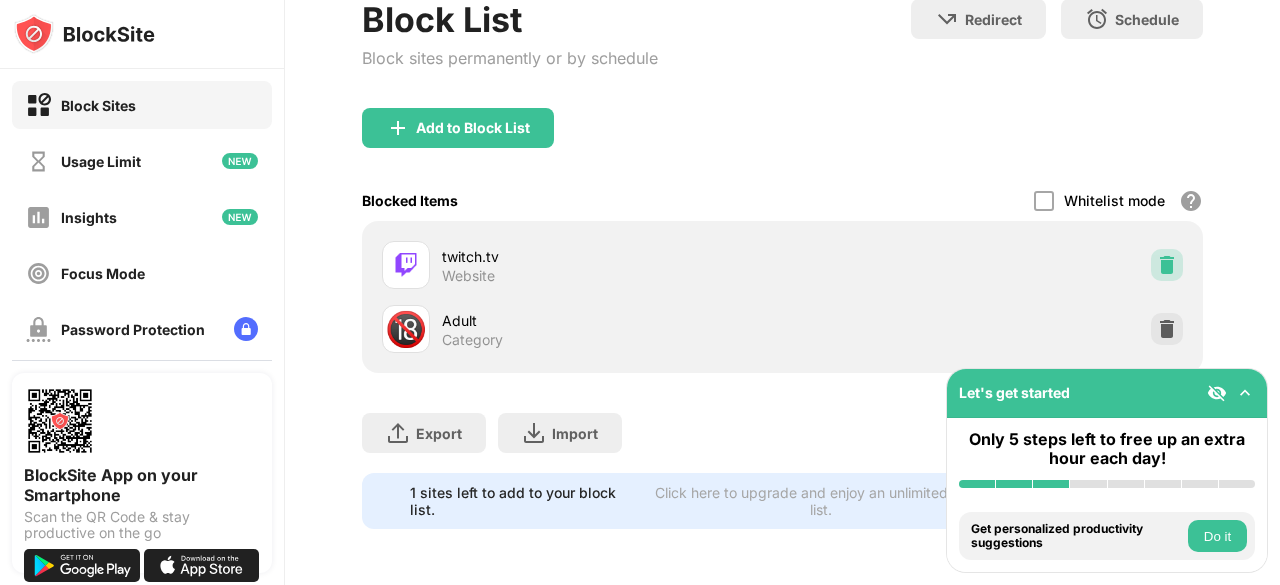 click at bounding box center [1167, 265] 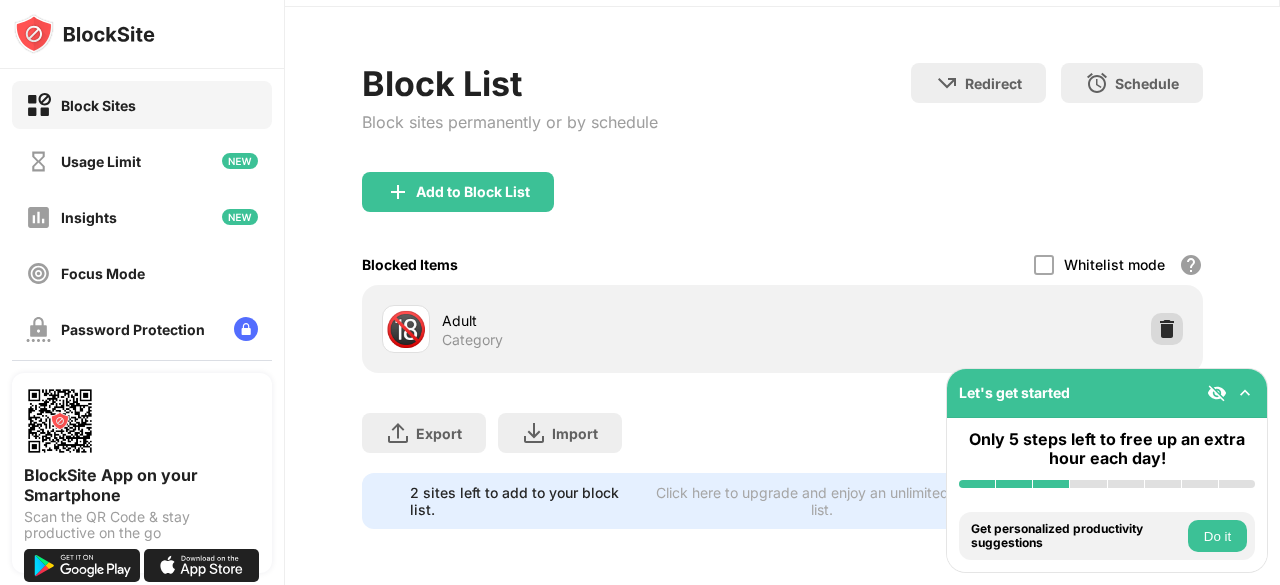 click at bounding box center [1167, 329] 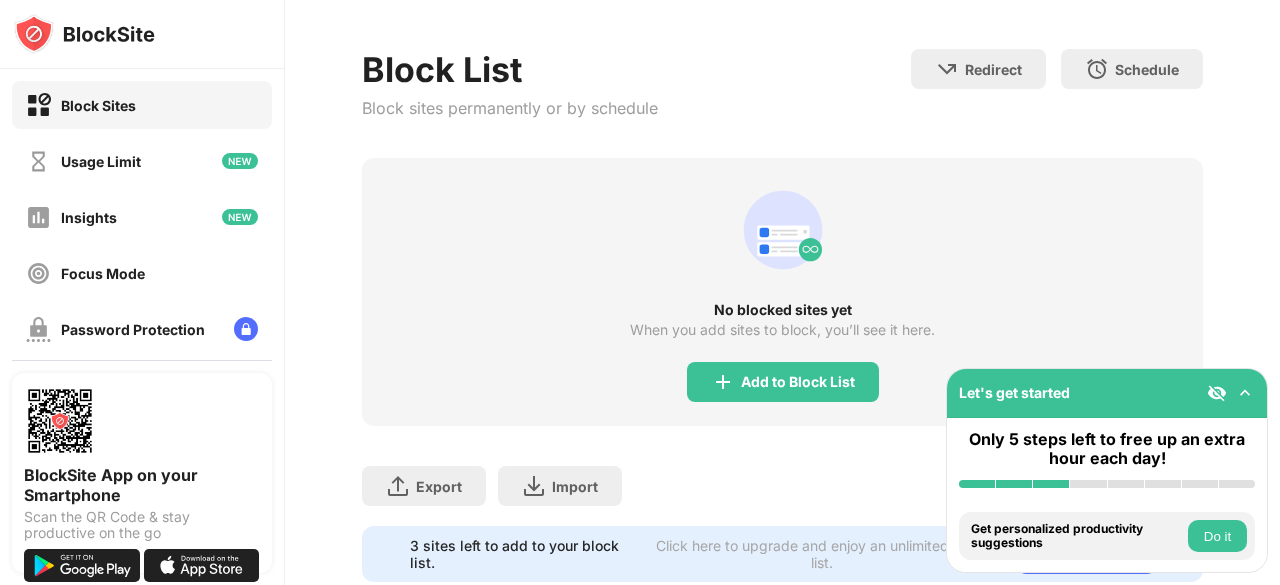 scroll, scrollTop: 143, scrollLeft: 0, axis: vertical 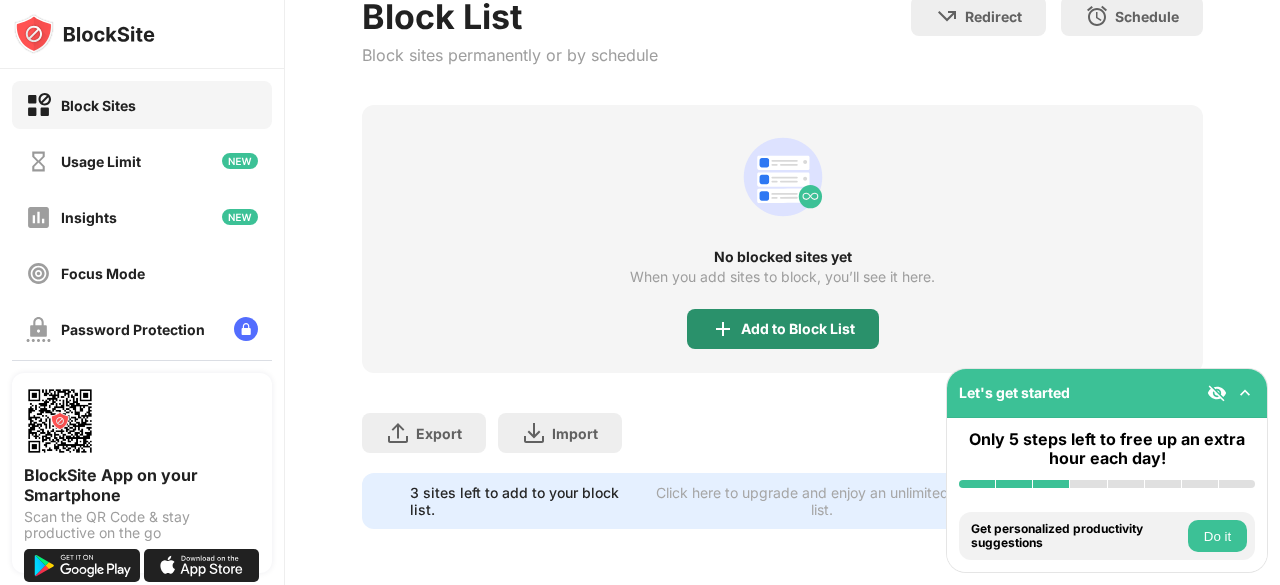 click on "Add to Block List" at bounding box center [798, 329] 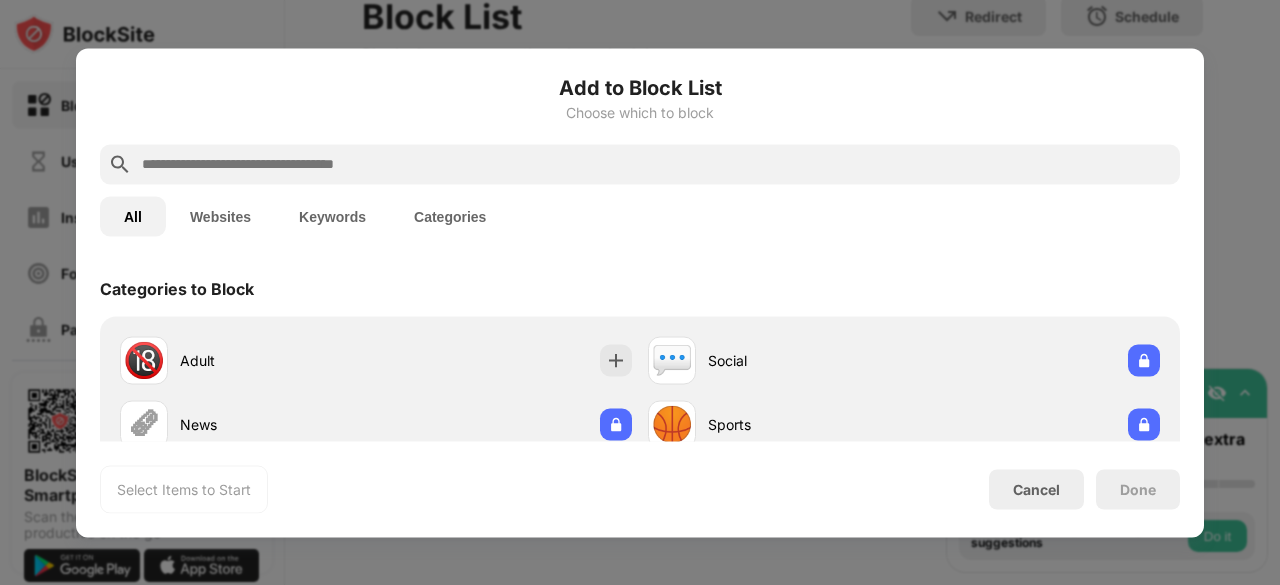 scroll, scrollTop: 317, scrollLeft: 0, axis: vertical 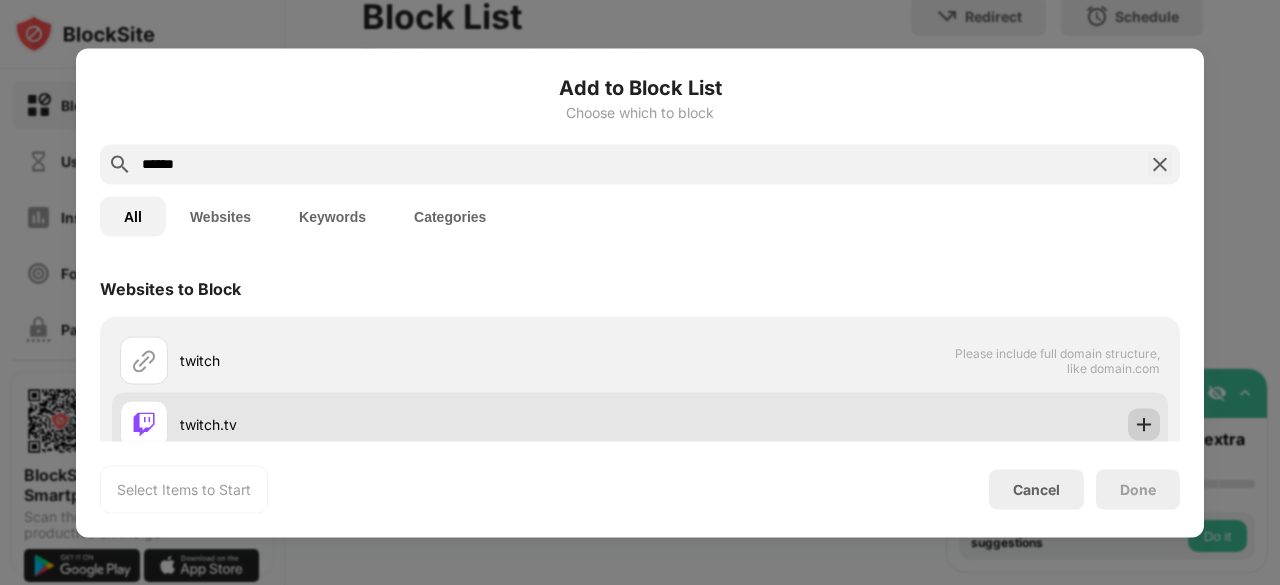 type on "******" 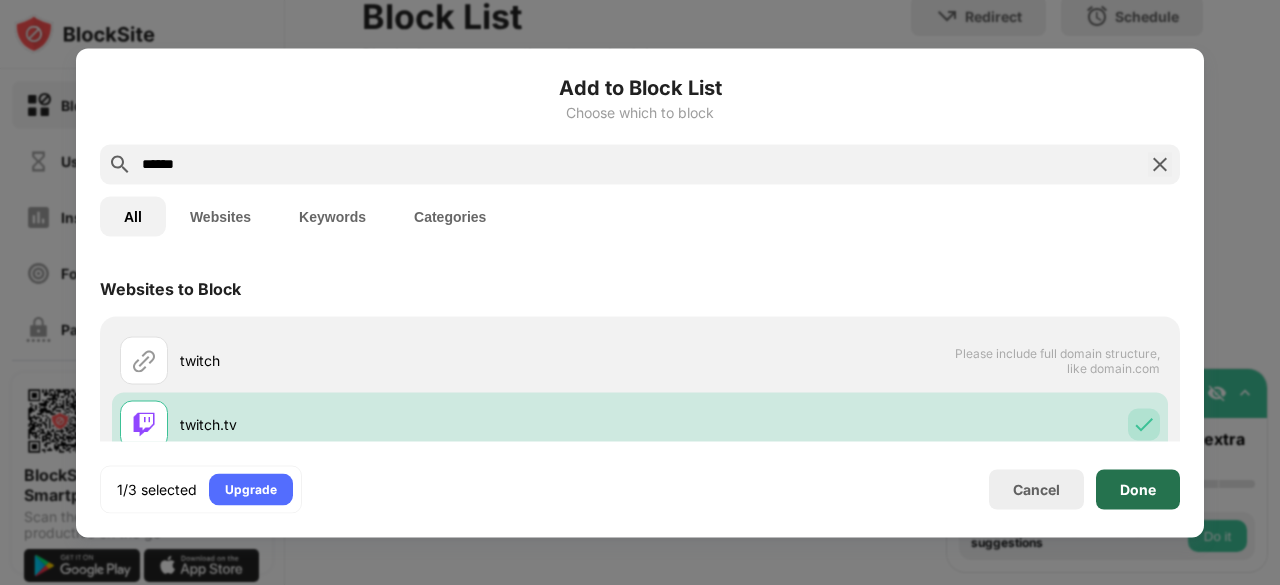 click on "Done" at bounding box center (1138, 489) 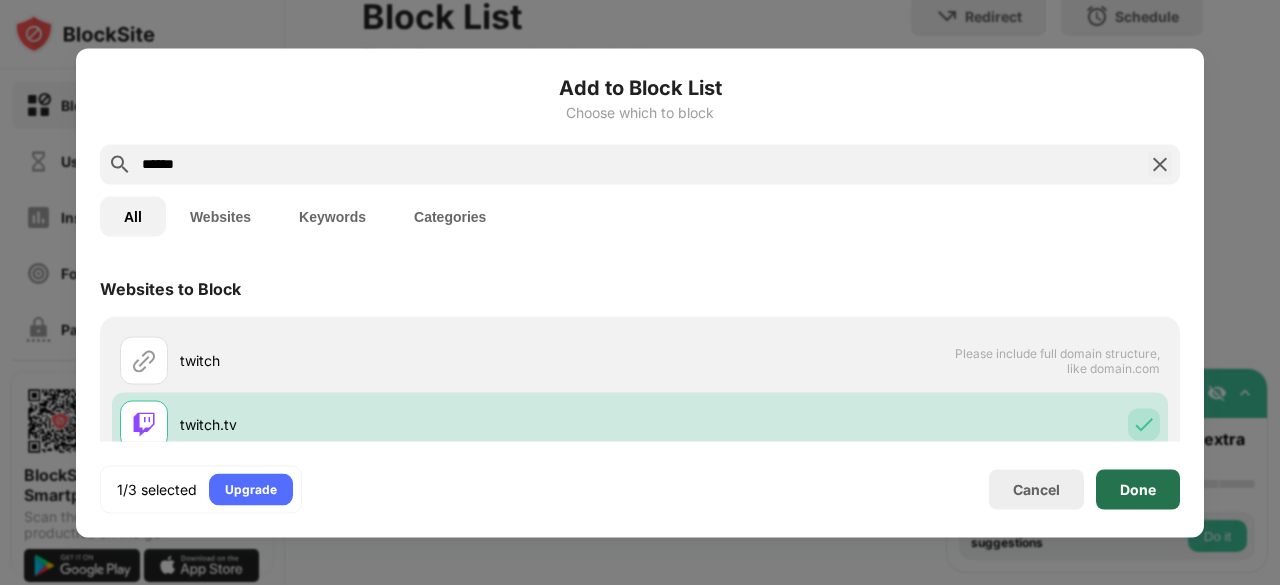 scroll, scrollTop: 250, scrollLeft: 0, axis: vertical 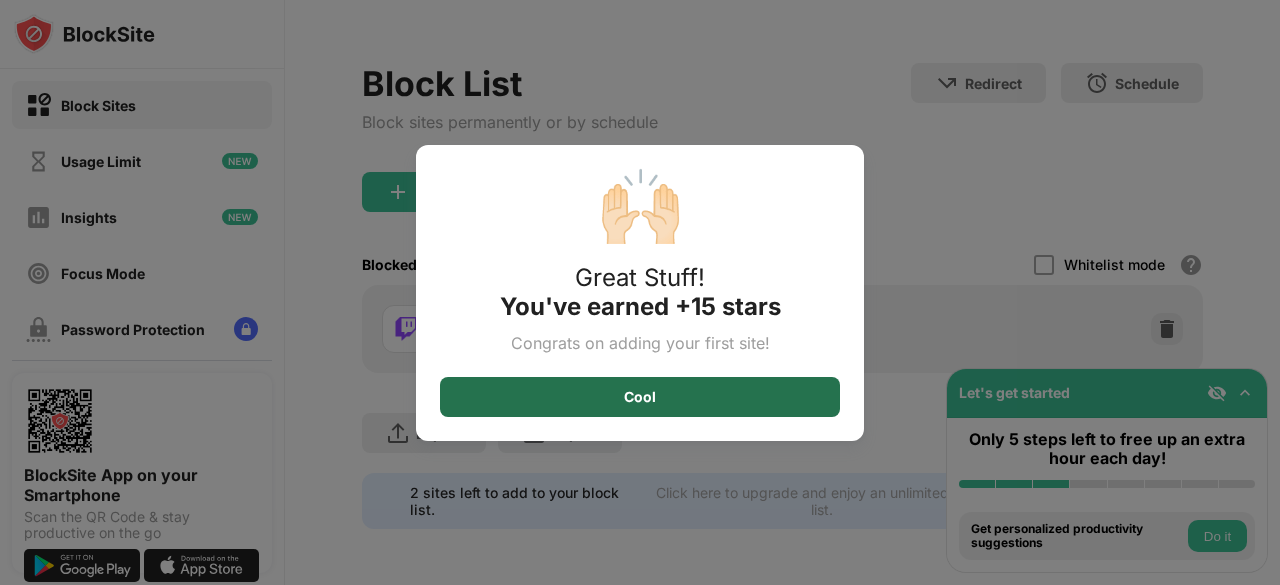 click on "Cool" at bounding box center [640, 397] 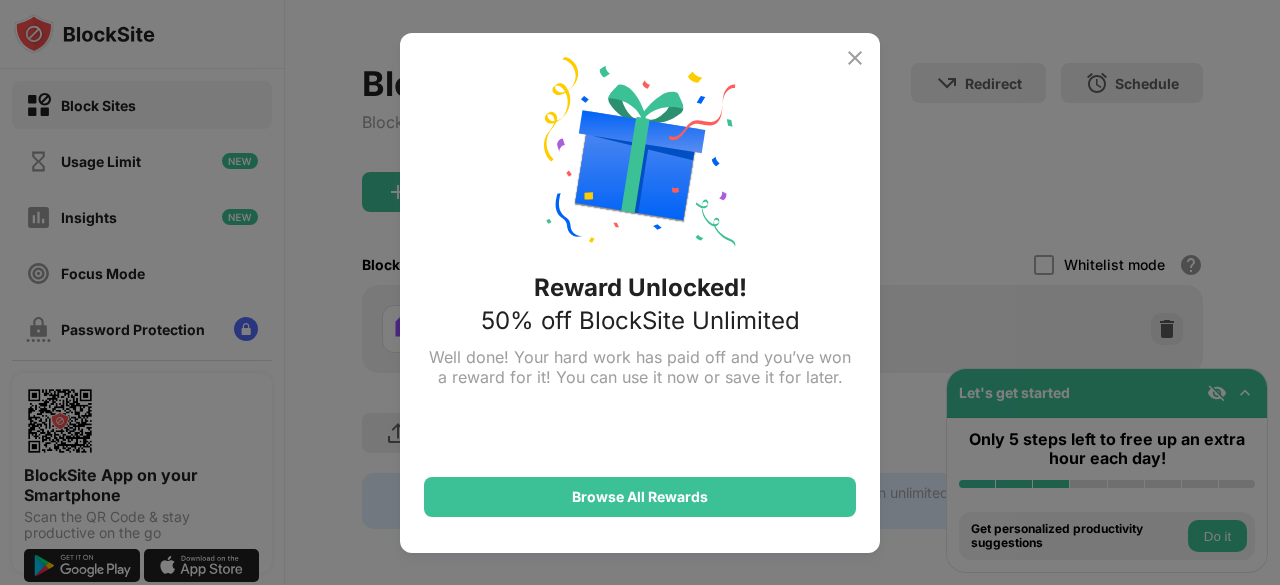 scroll, scrollTop: 0, scrollLeft: 0, axis: both 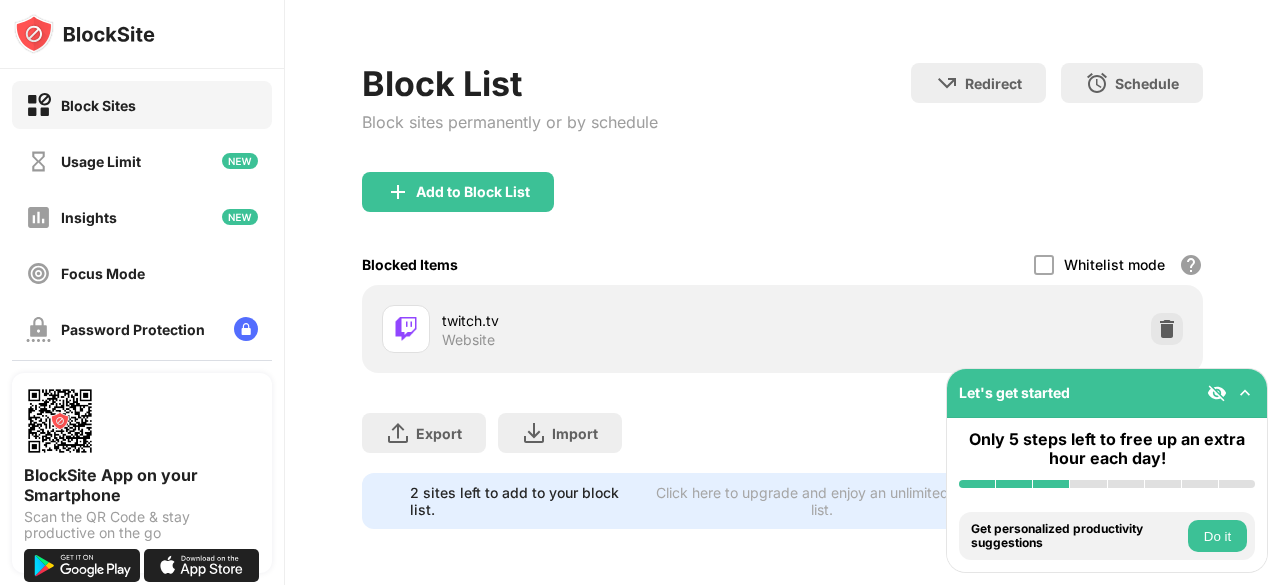click on "Block Sites" at bounding box center [142, 105] 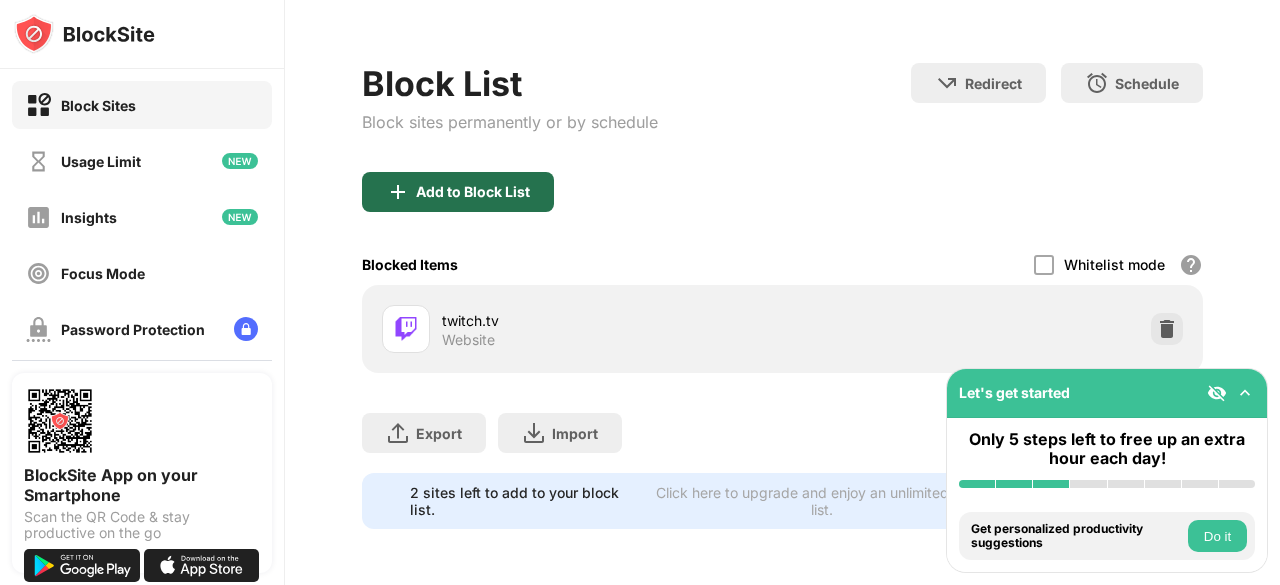 click on "Add to Block List" at bounding box center (473, 192) 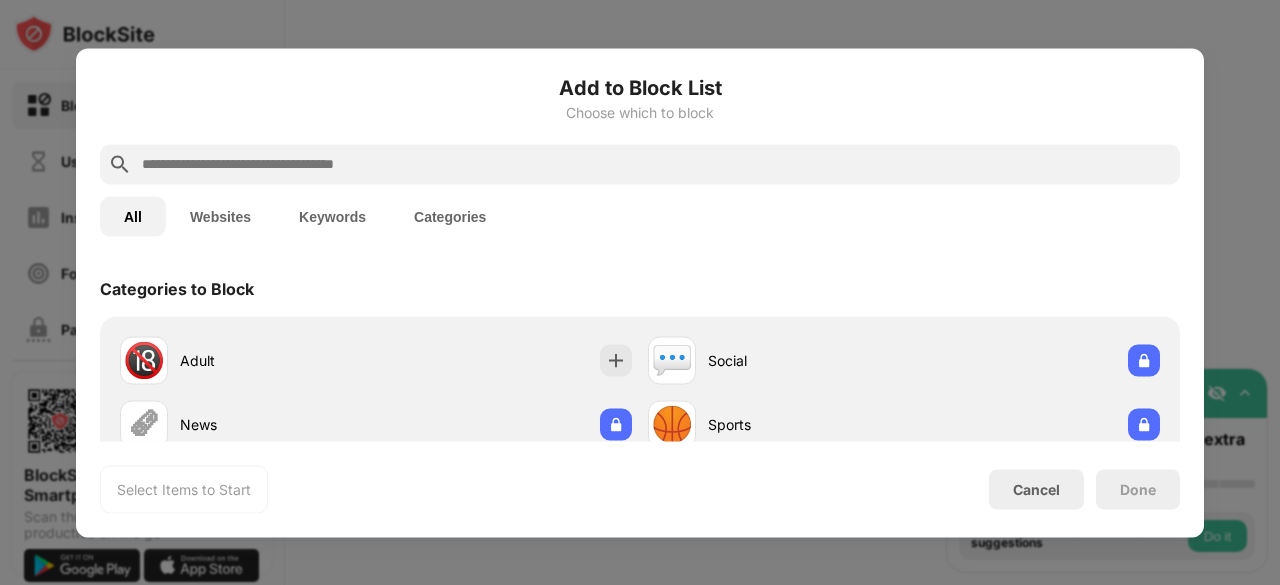 click at bounding box center [656, 164] 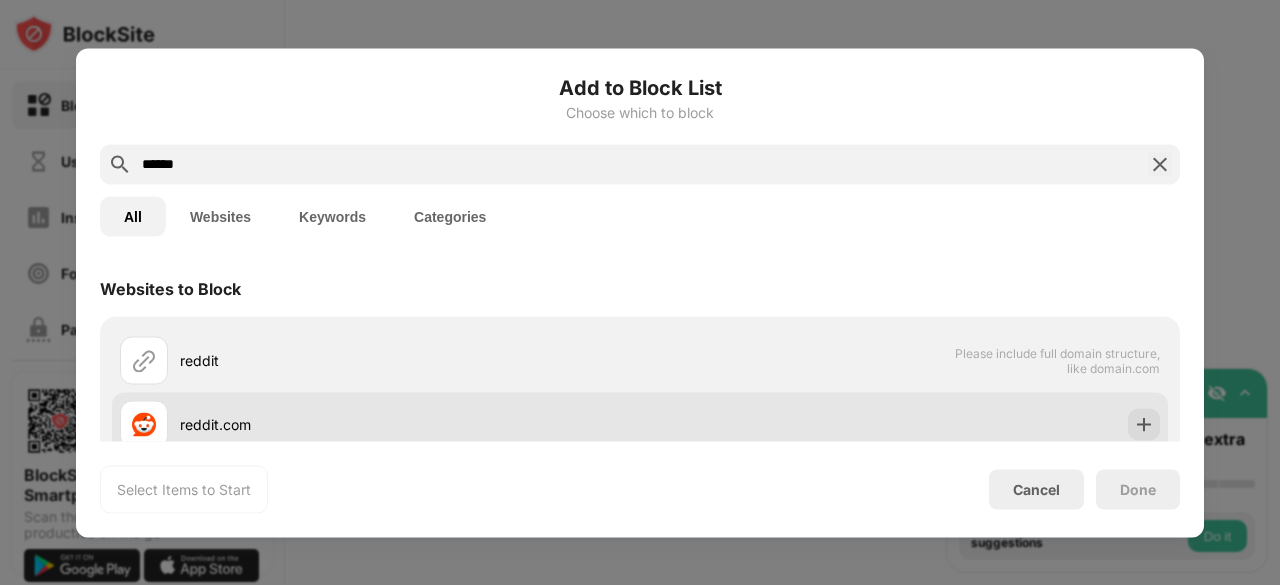type on "******" 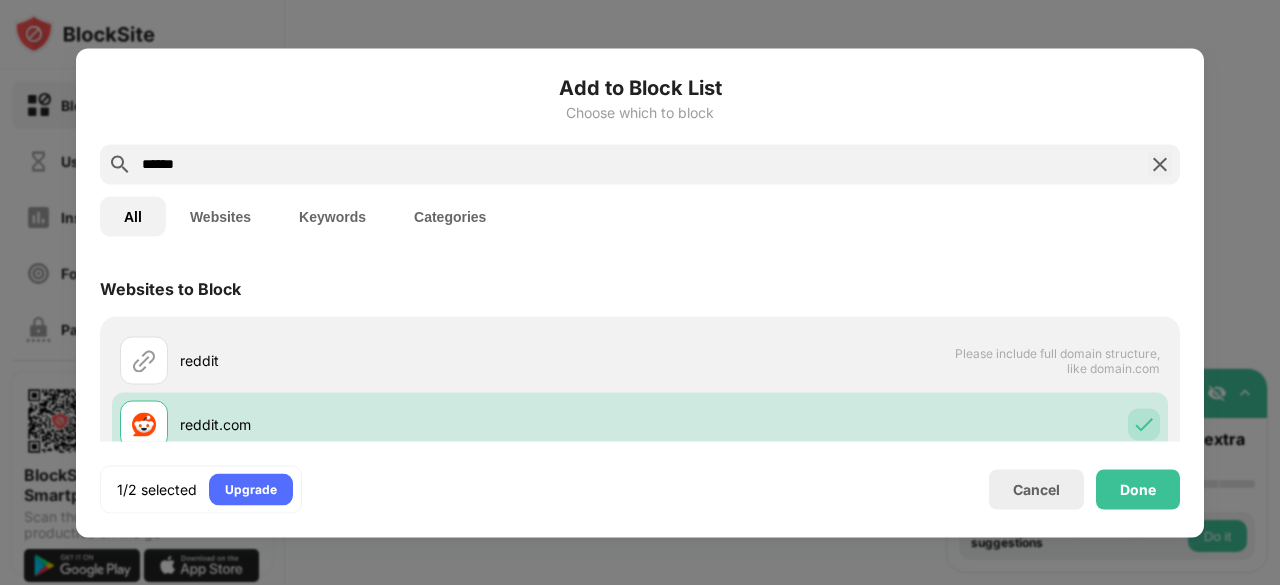 scroll, scrollTop: 0, scrollLeft: 0, axis: both 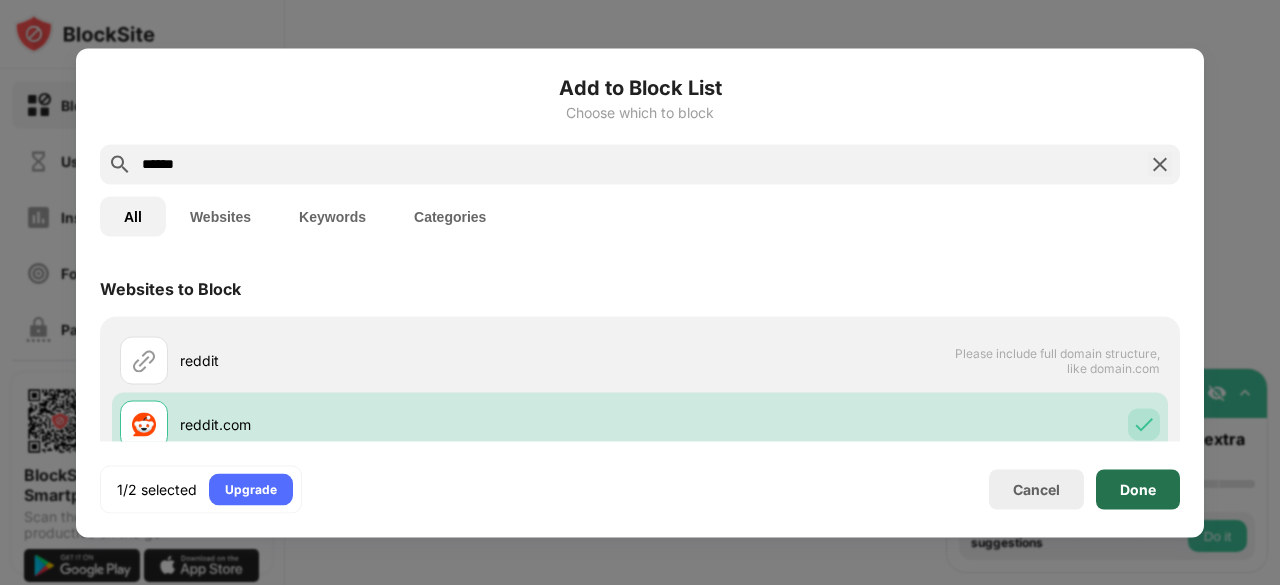 click on "Done" at bounding box center [1138, 489] 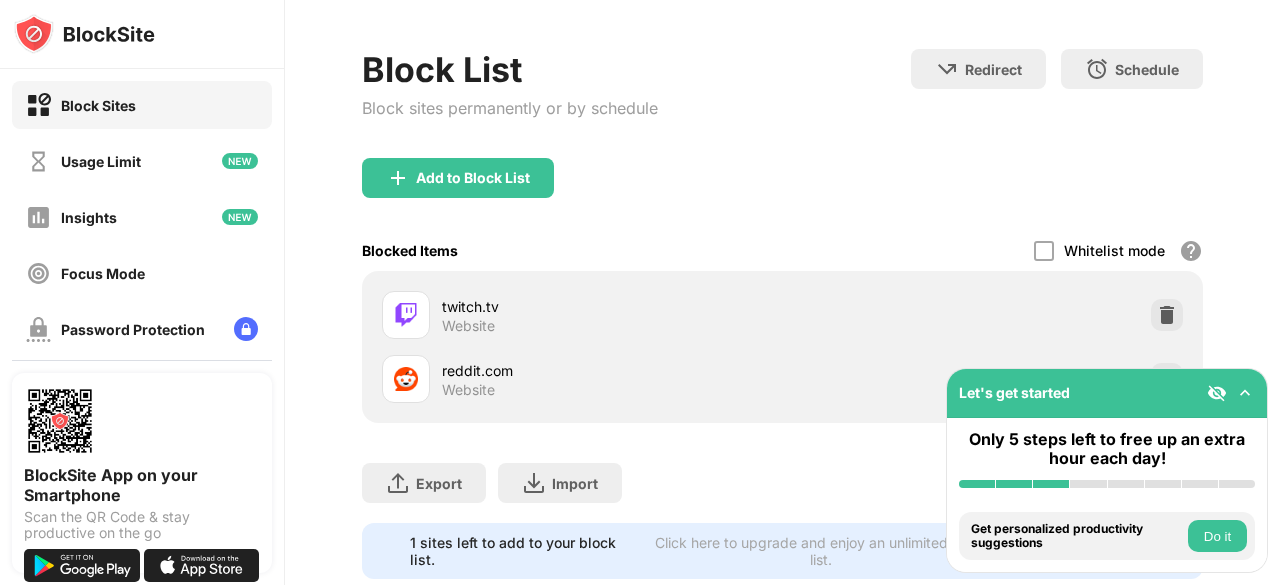 scroll, scrollTop: 314, scrollLeft: 0, axis: vertical 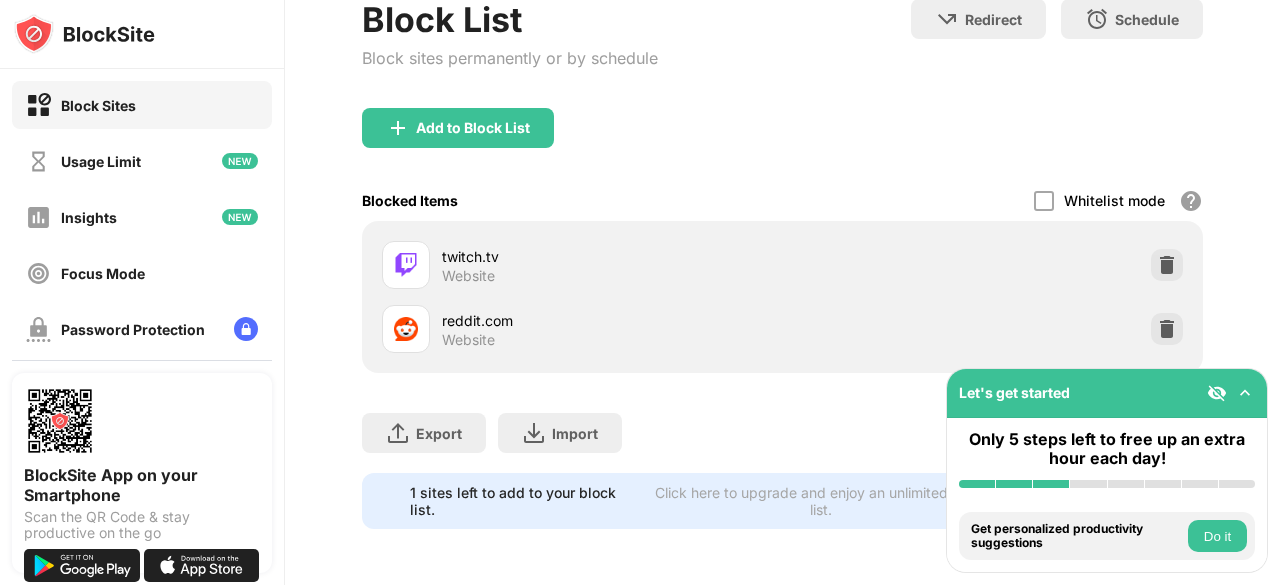 click on "Add to Block List" at bounding box center (782, 144) 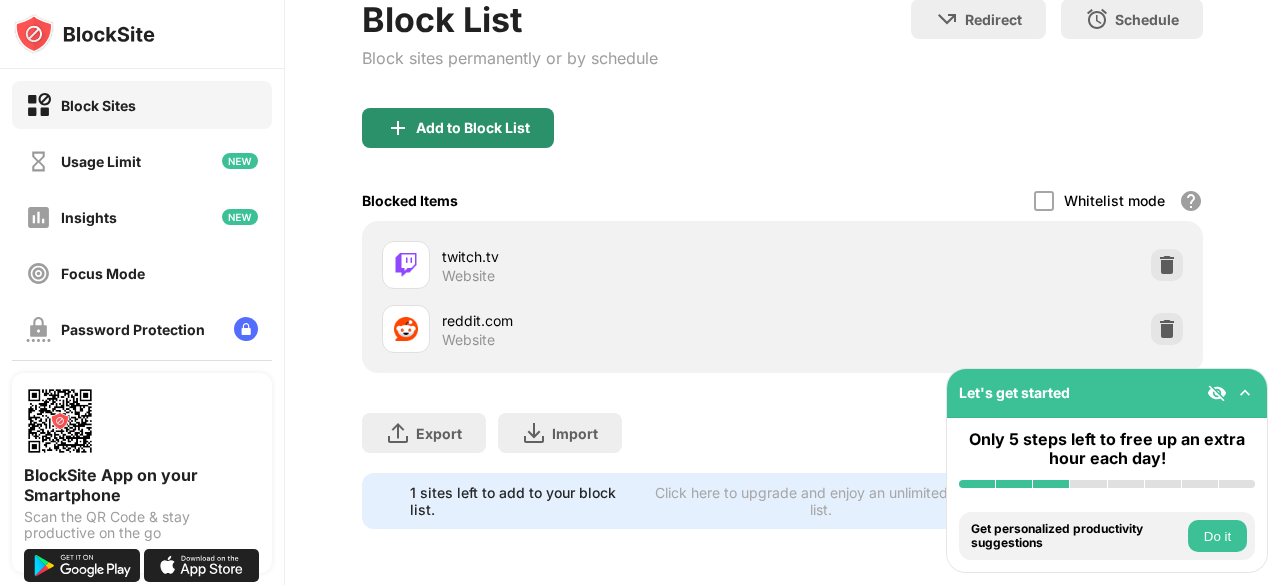 click on "Add to Block List" at bounding box center [473, 128] 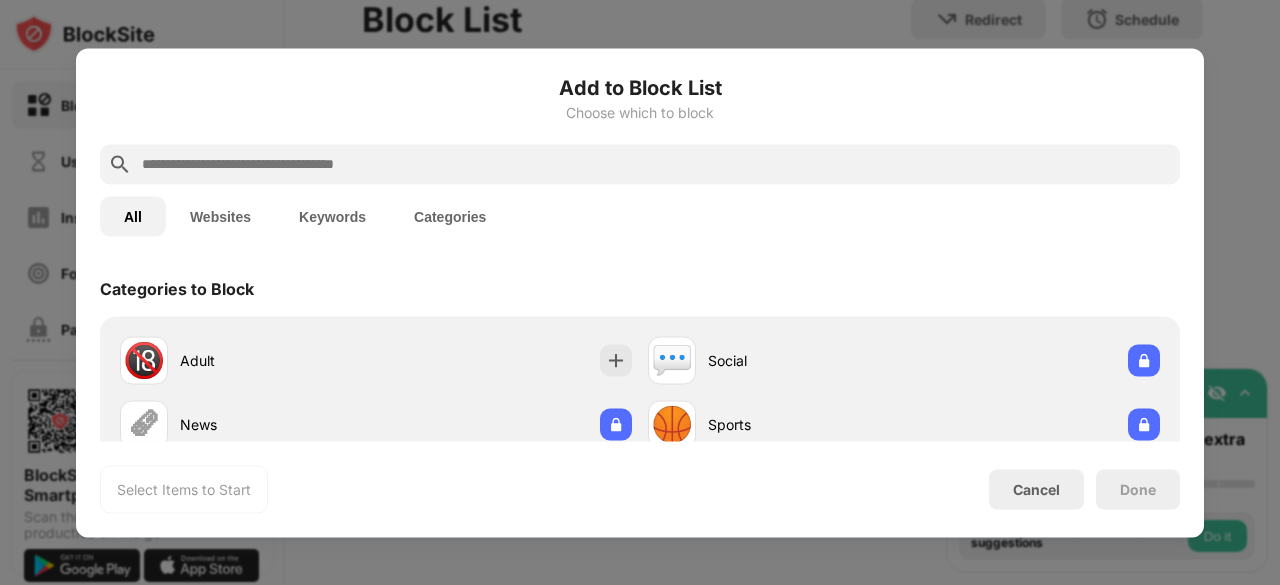 click at bounding box center [656, 164] 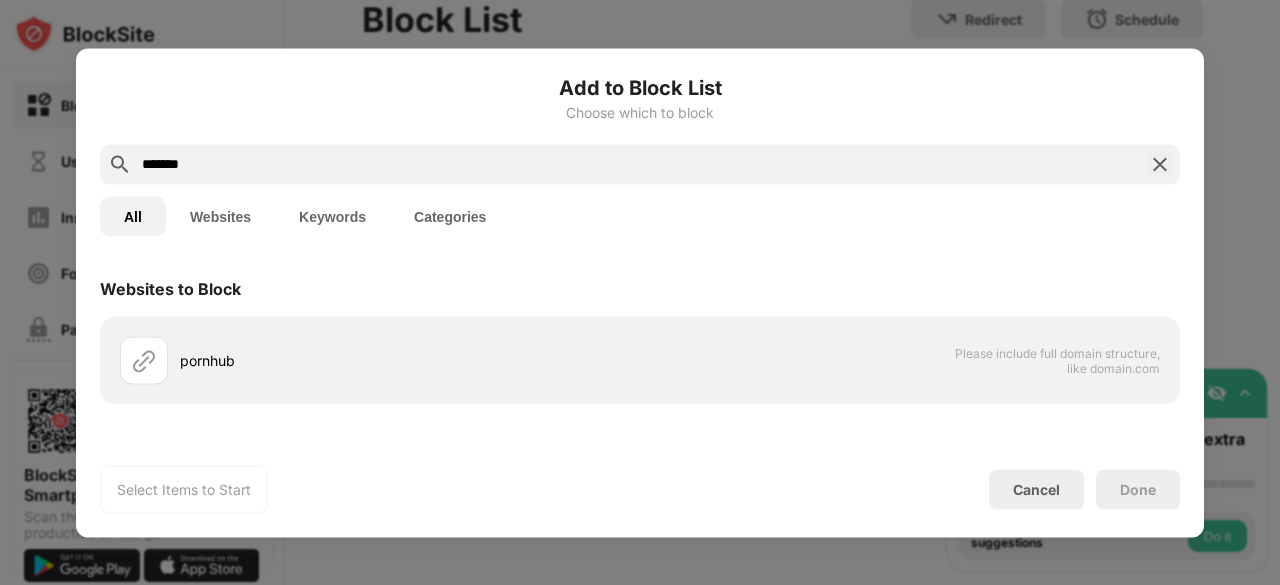 type on "*******" 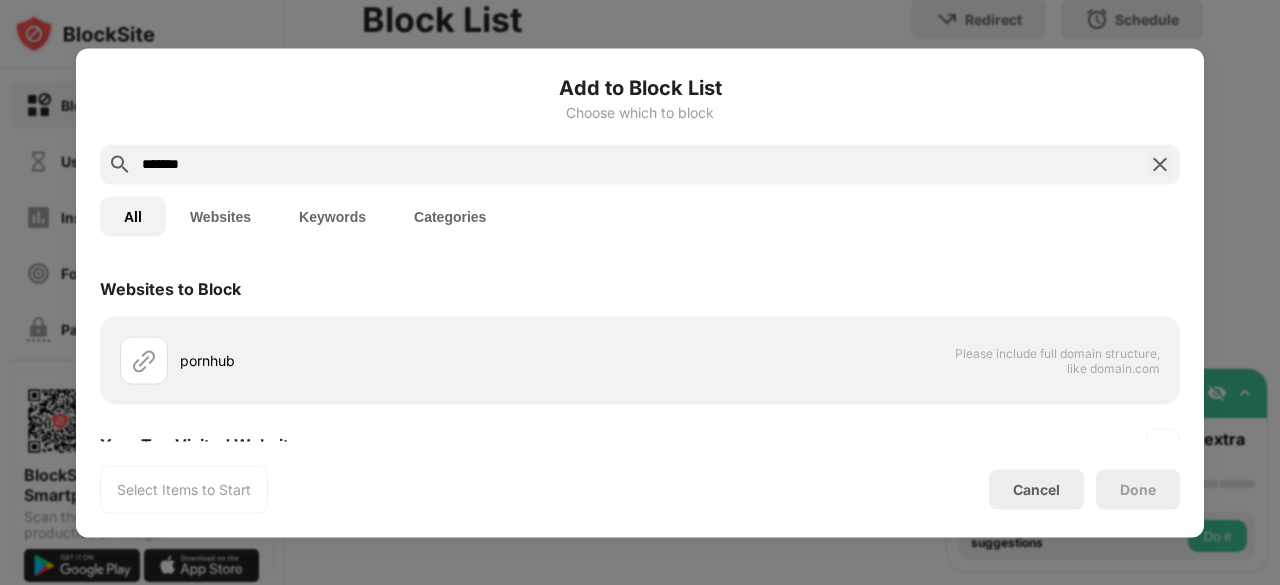 click on "*******" at bounding box center (640, 164) 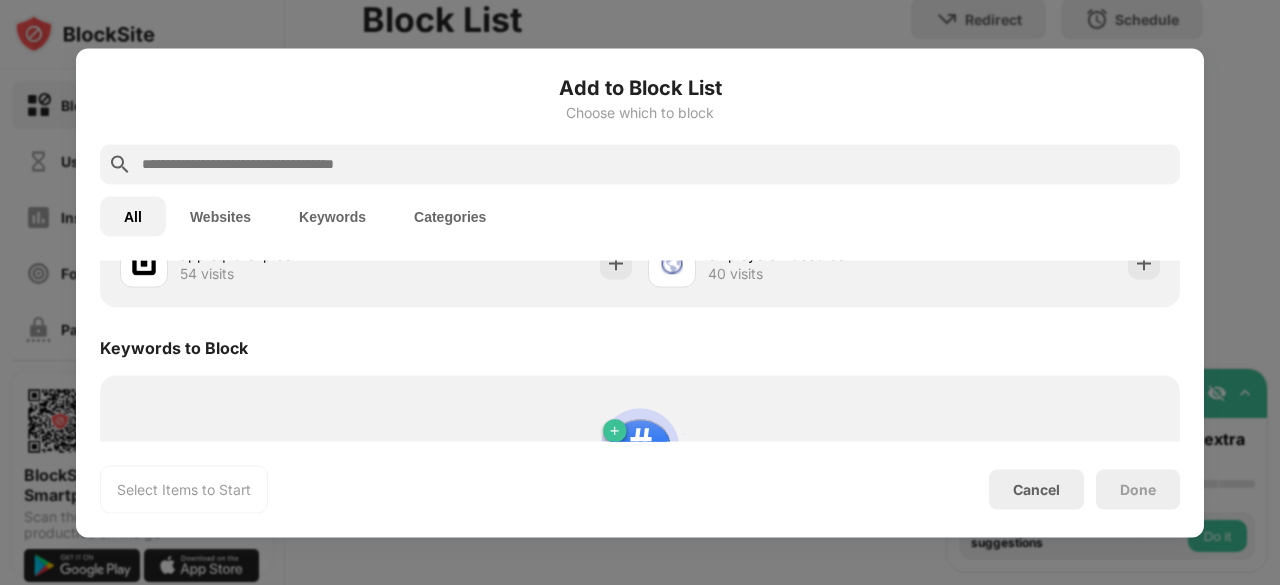 scroll, scrollTop: 1186, scrollLeft: 0, axis: vertical 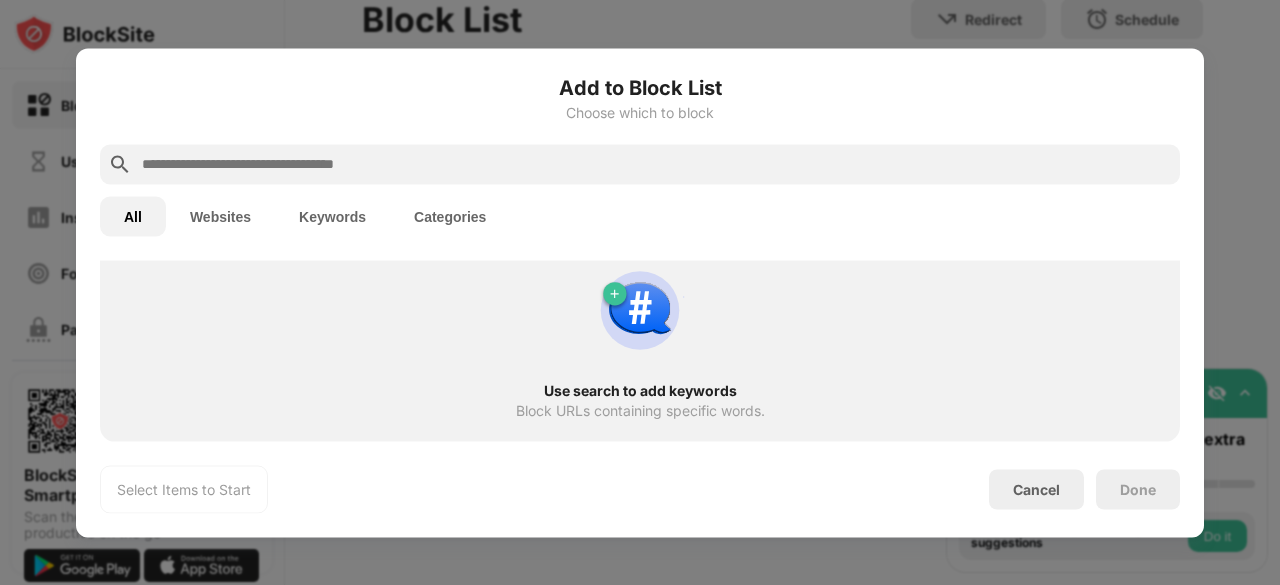 type 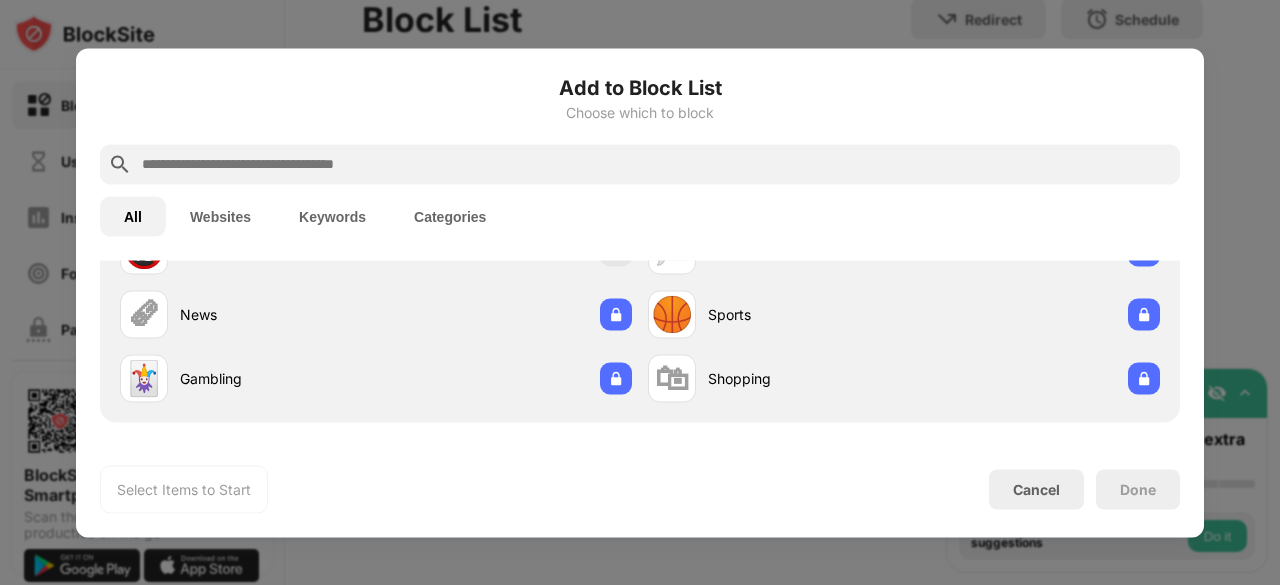 scroll, scrollTop: 0, scrollLeft: 0, axis: both 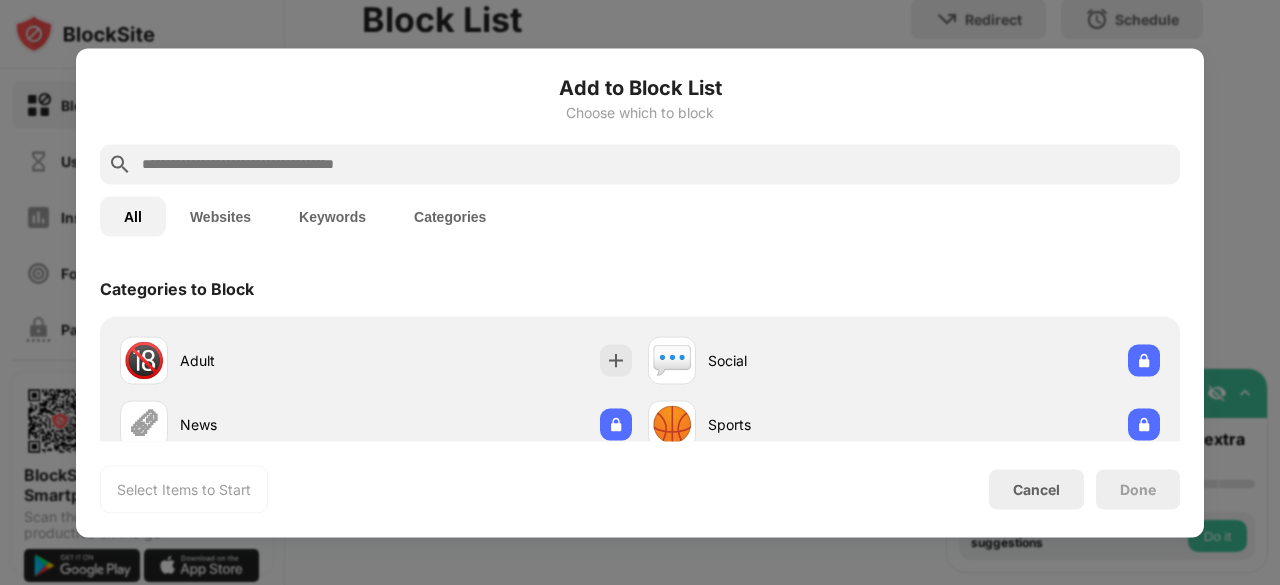 click on "Websites" at bounding box center [220, 216] 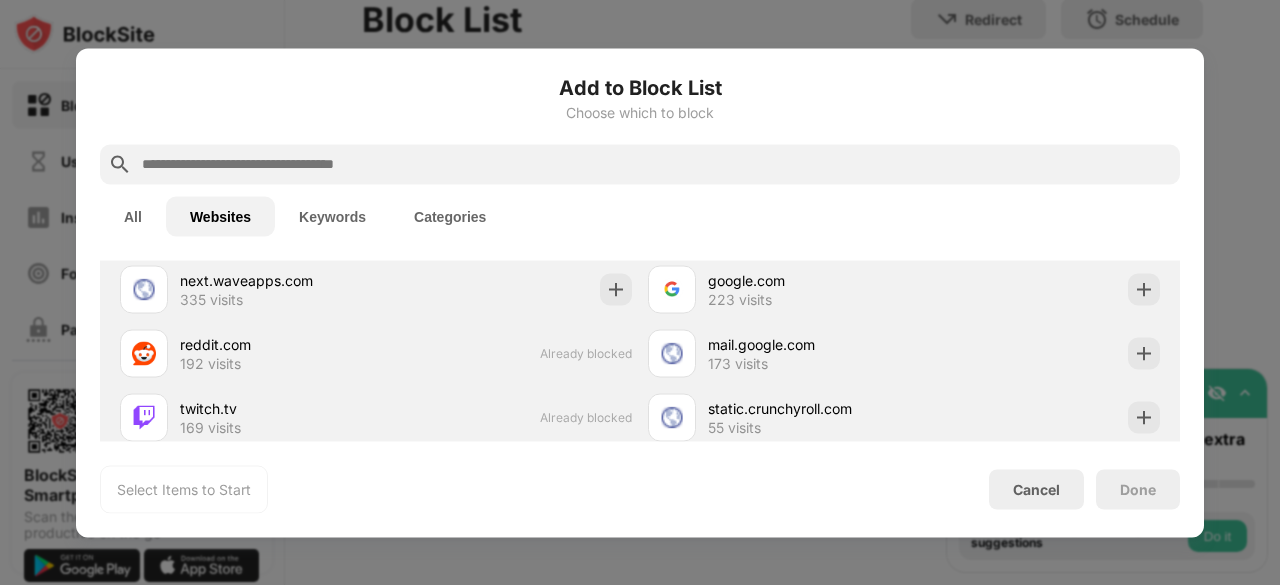scroll, scrollTop: 546, scrollLeft: 0, axis: vertical 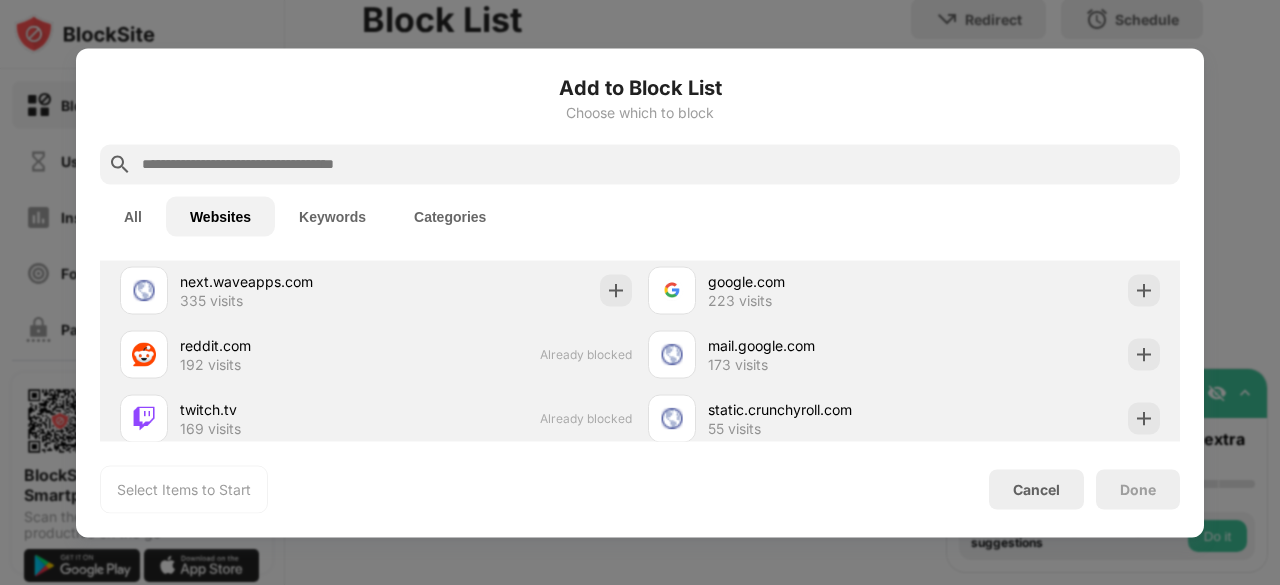 click on "Done" at bounding box center [1138, 489] 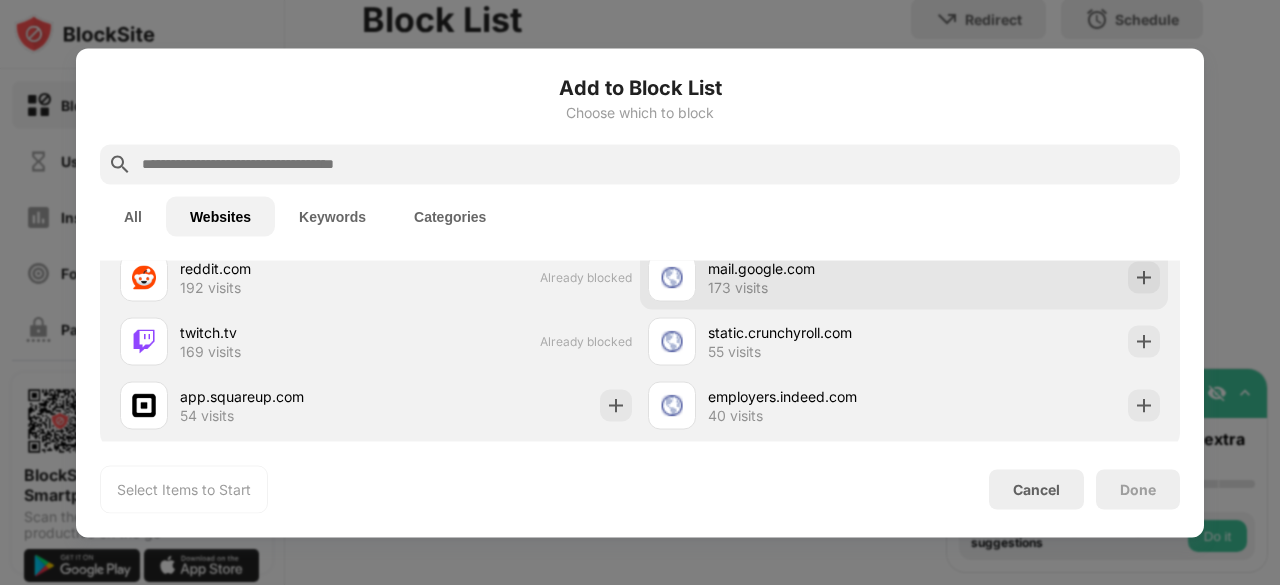 scroll, scrollTop: 630, scrollLeft: 0, axis: vertical 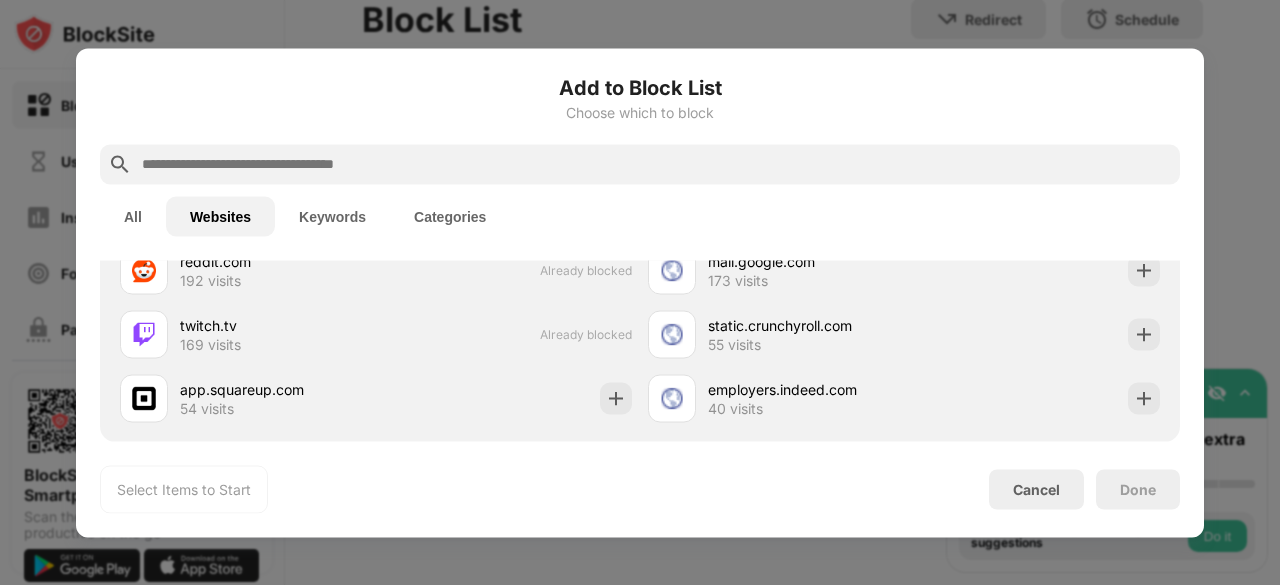 click on "Select Items to Start" at bounding box center [184, 489] 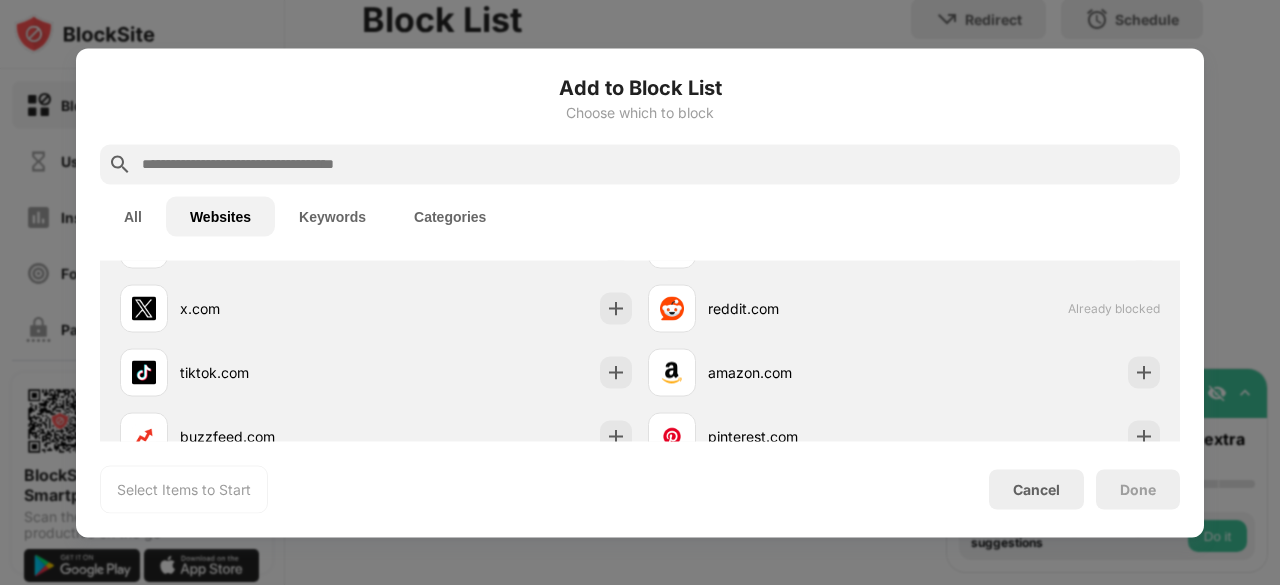 scroll, scrollTop: 130, scrollLeft: 0, axis: vertical 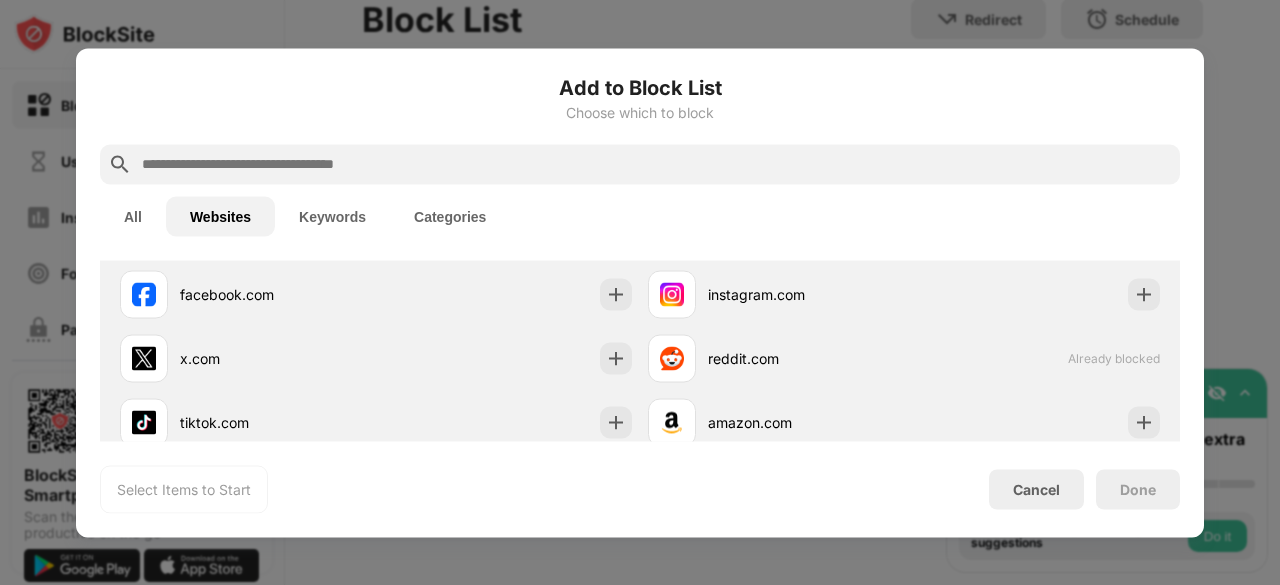 click at bounding box center [640, 292] 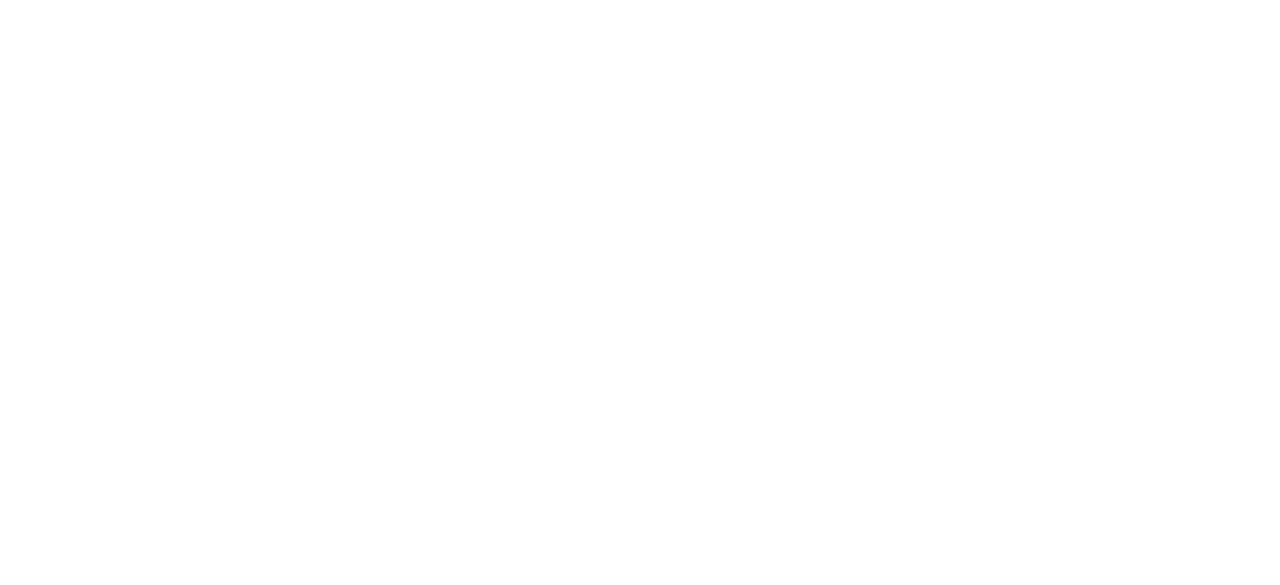 scroll, scrollTop: 0, scrollLeft: 0, axis: both 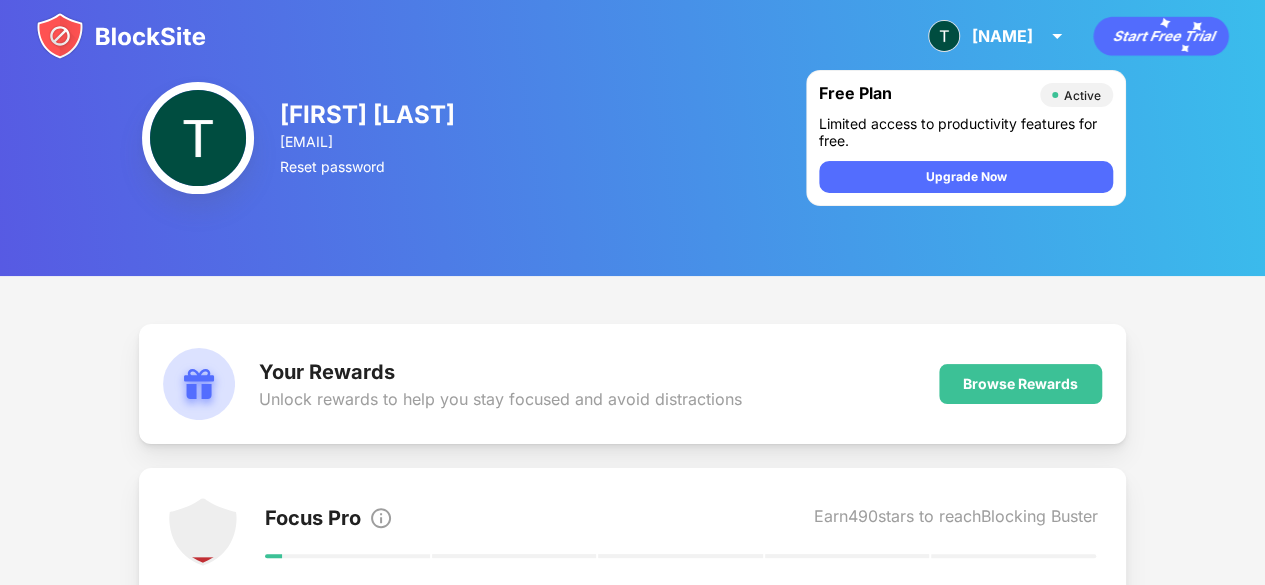 click 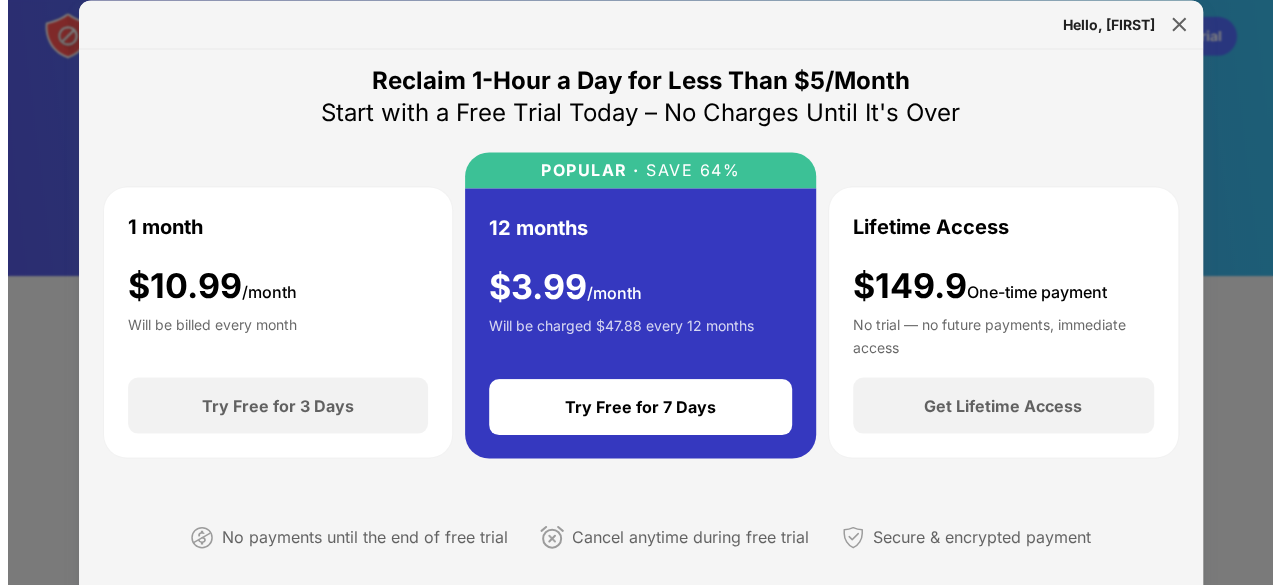 scroll, scrollTop: 0, scrollLeft: 0, axis: both 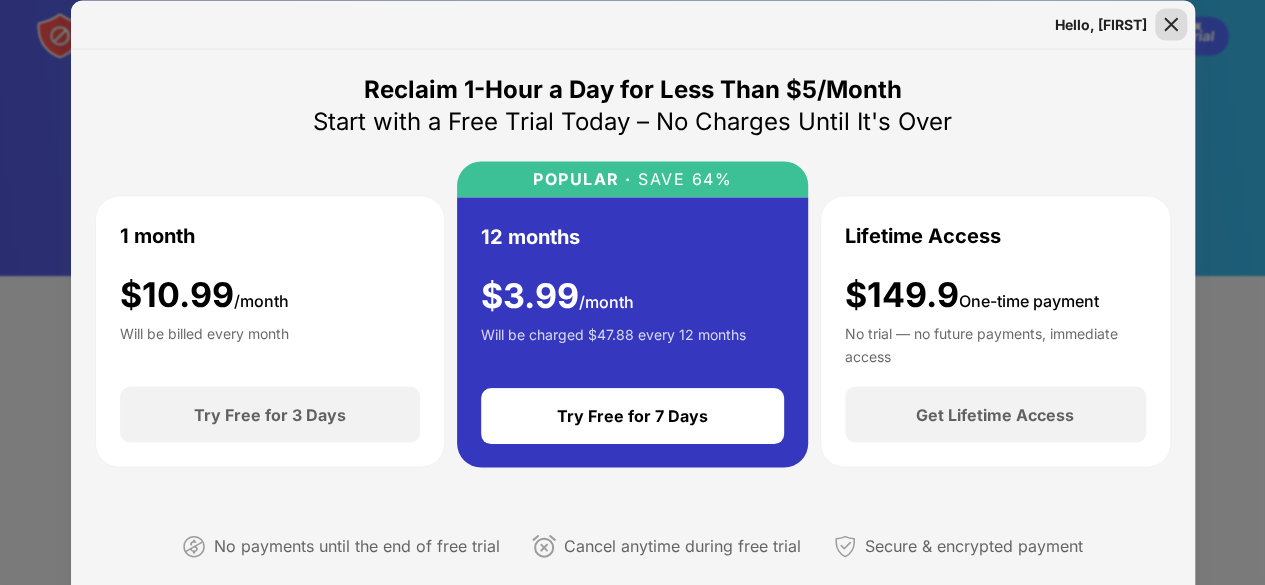 click at bounding box center (1171, 24) 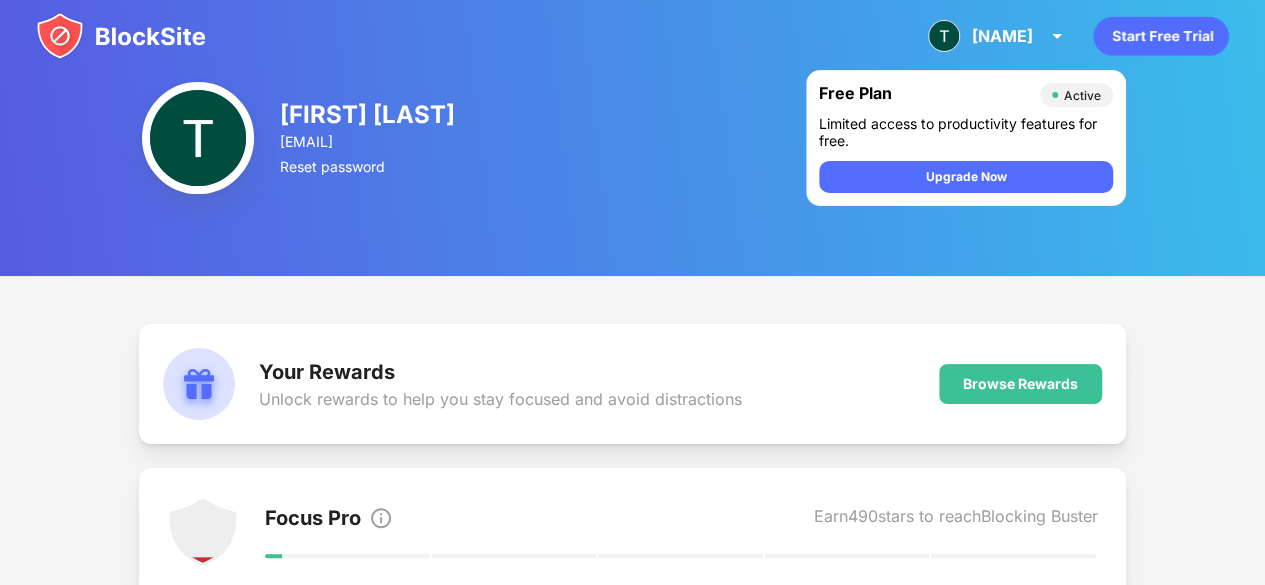 click on "Limited access to productivity features for free." at bounding box center (966, 132) 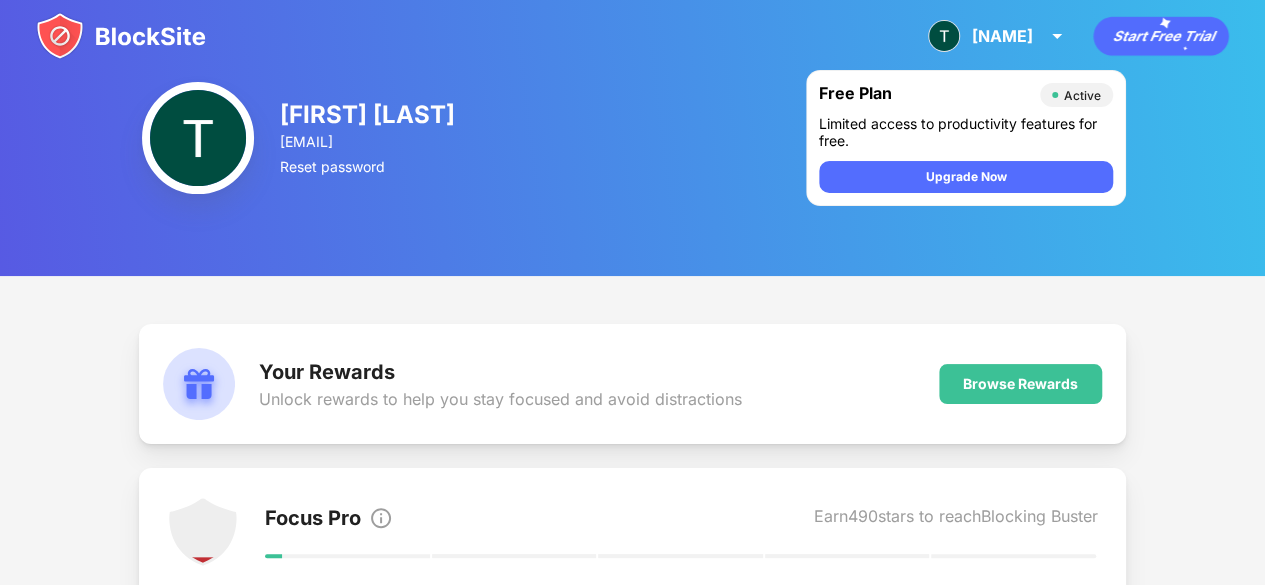 click on "Limited access to productivity features for free." at bounding box center (966, 132) 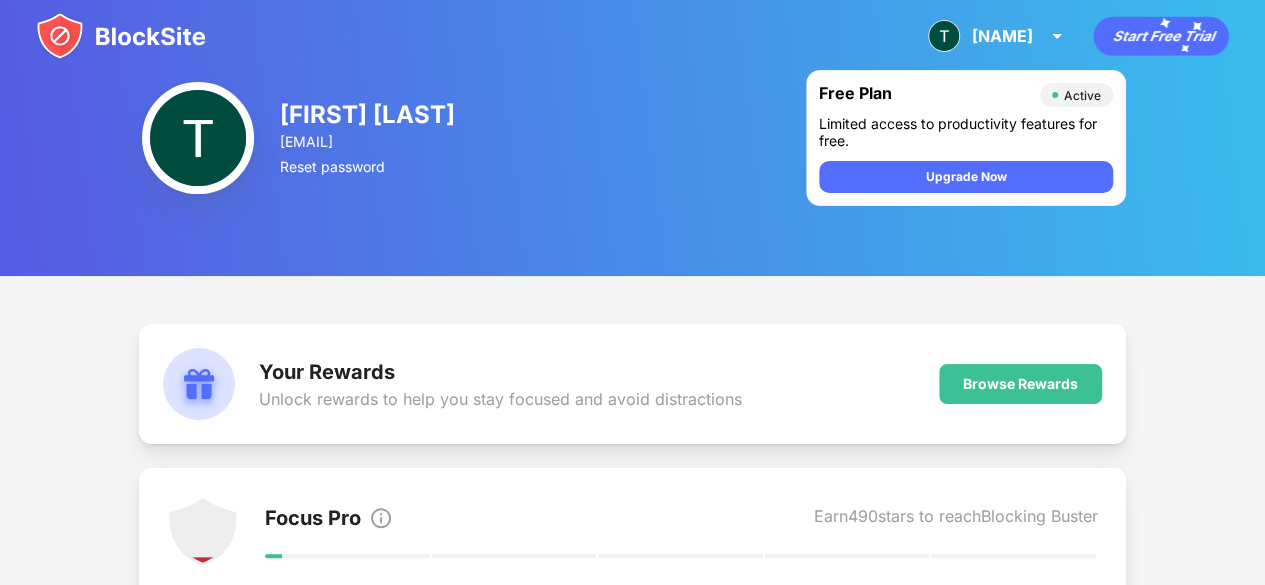click on "Limited access to productivity features for free." at bounding box center [966, 132] 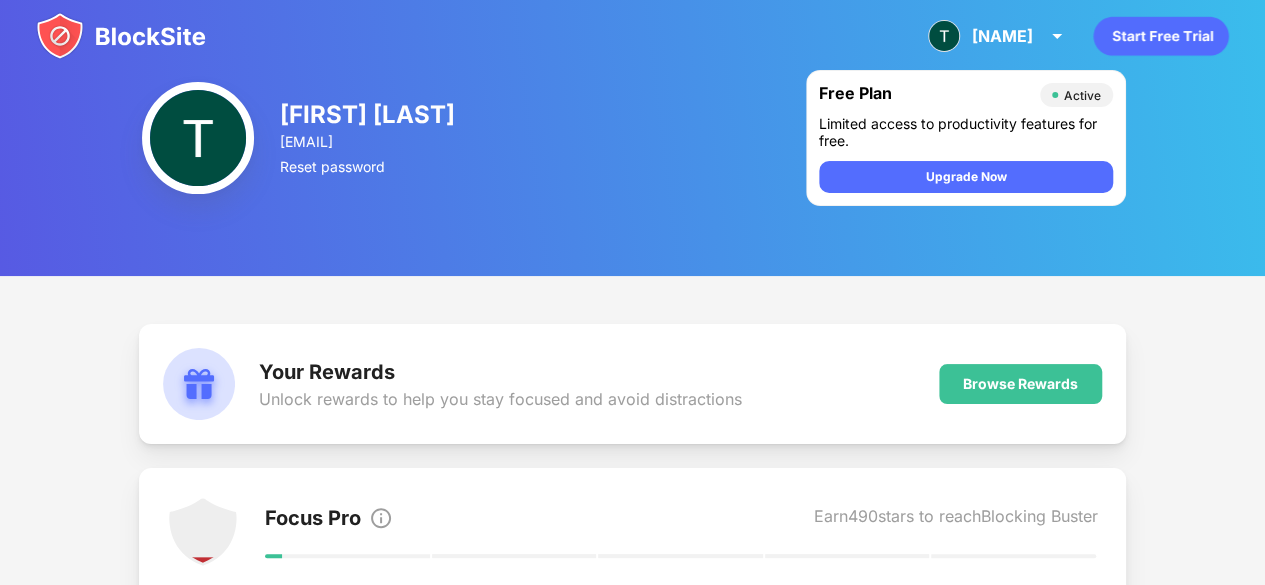 click on "Limited access to productivity features for free." at bounding box center (966, 132) 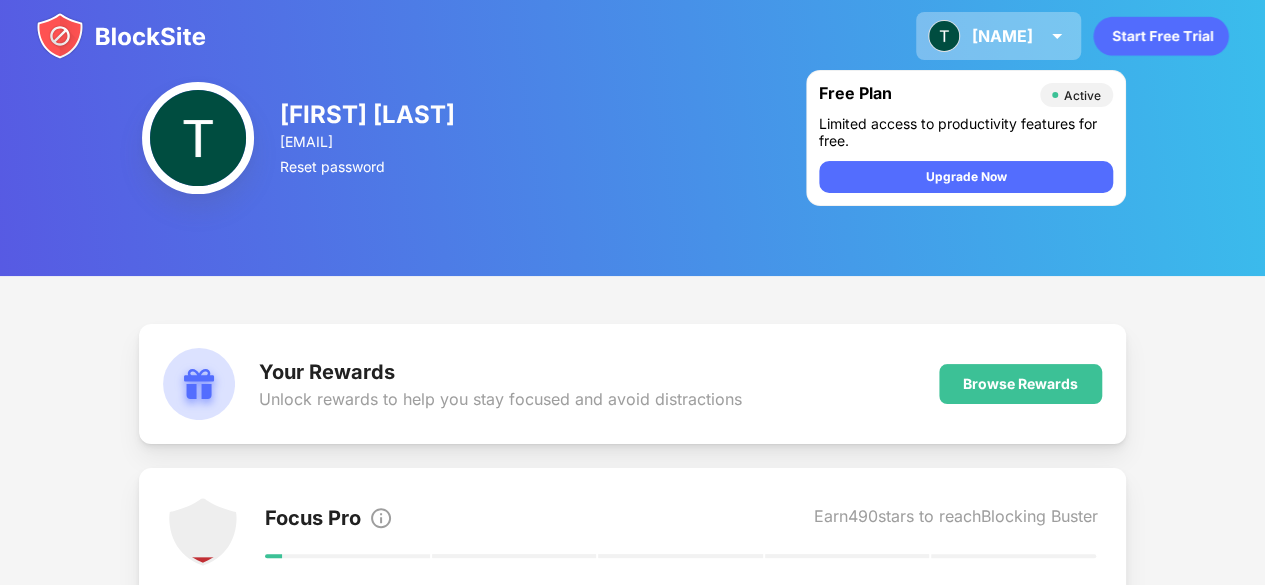click at bounding box center (1057, 36) 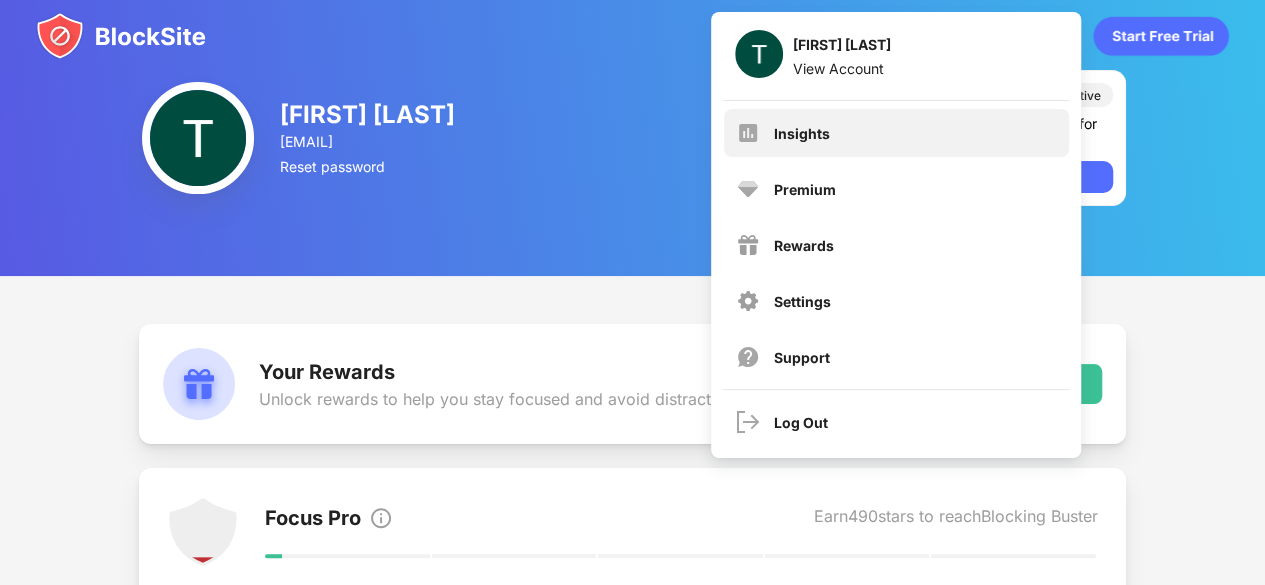 click on "Insights" at bounding box center [896, 133] 